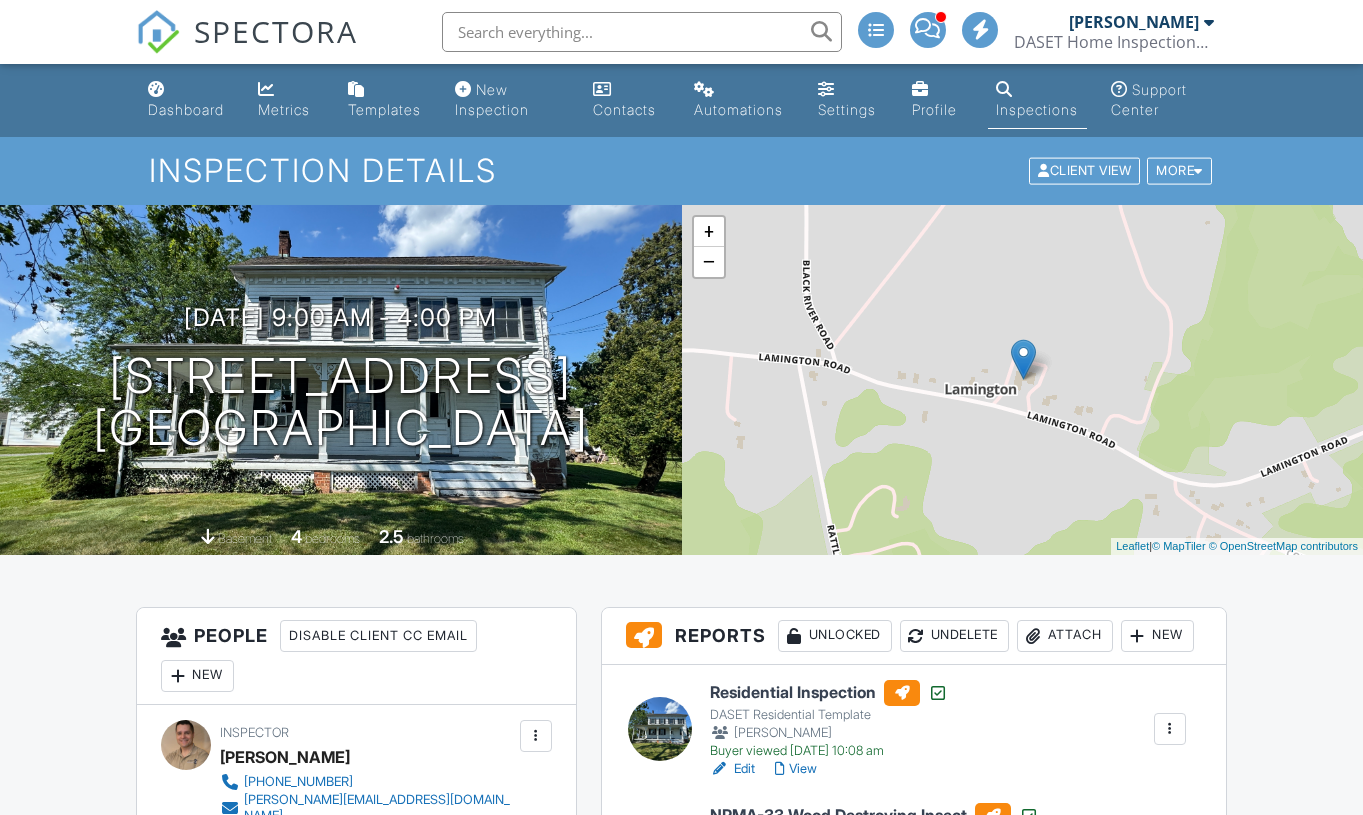 scroll, scrollTop: 227, scrollLeft: 0, axis: vertical 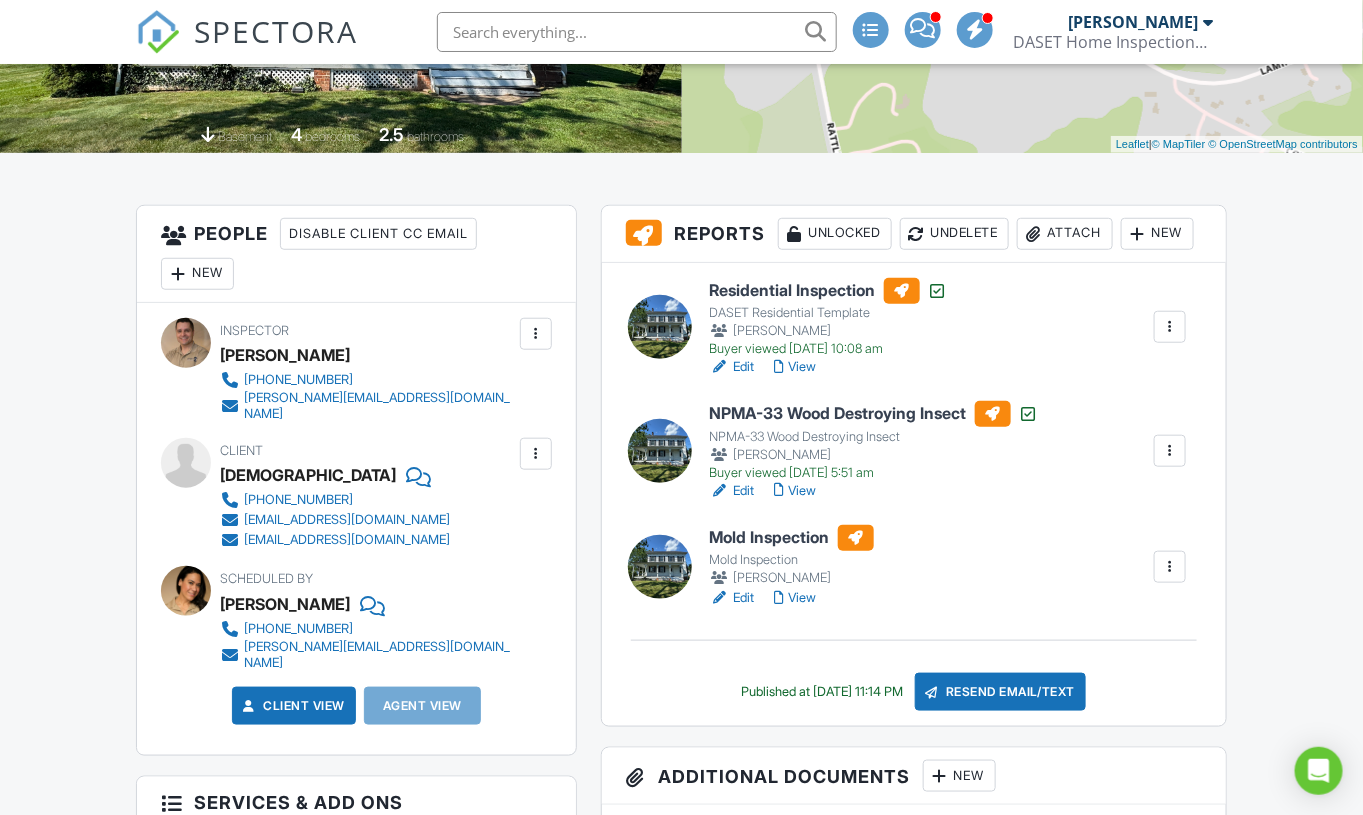 click at bounding box center [1170, 567] 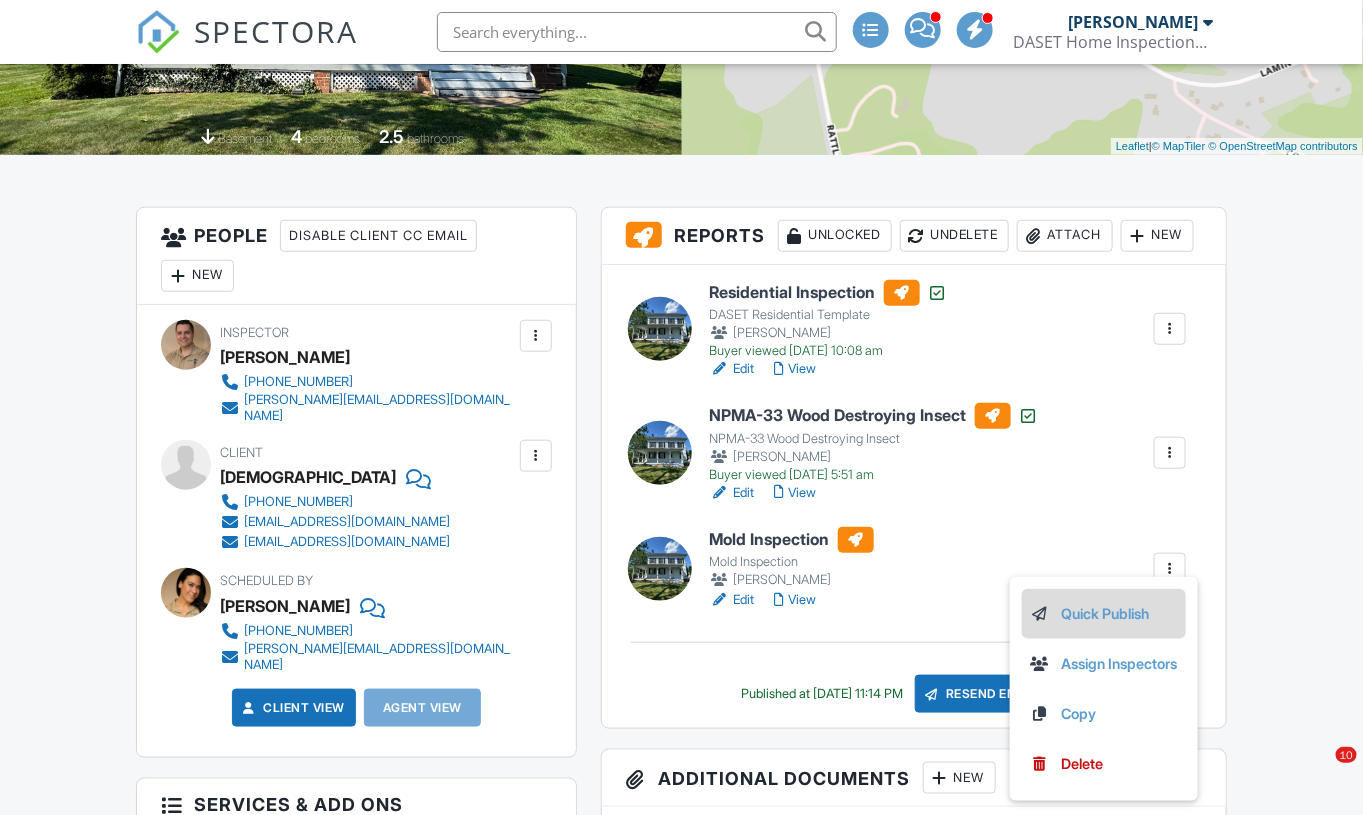 scroll, scrollTop: 400, scrollLeft: 0, axis: vertical 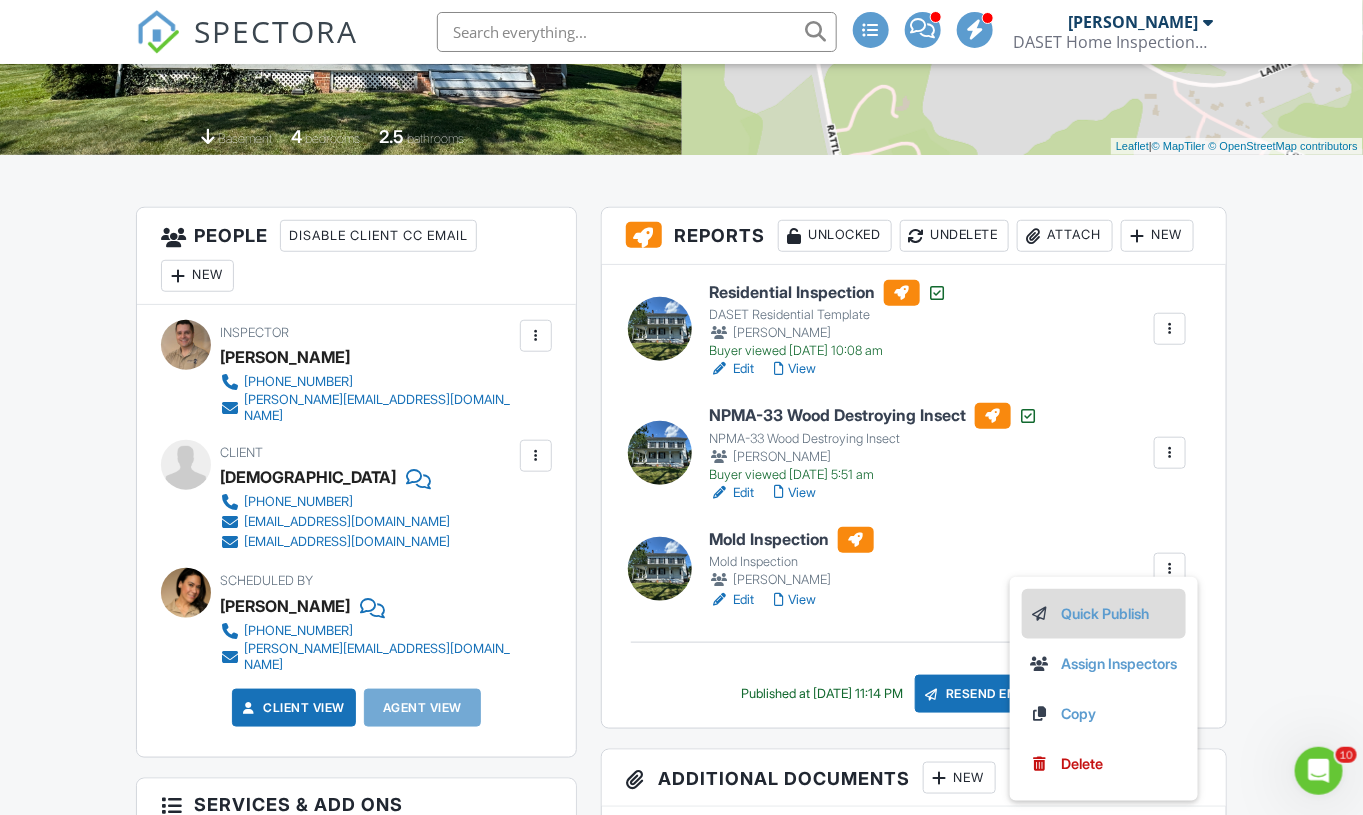 click on "Quick Publish" at bounding box center (1104, 614) 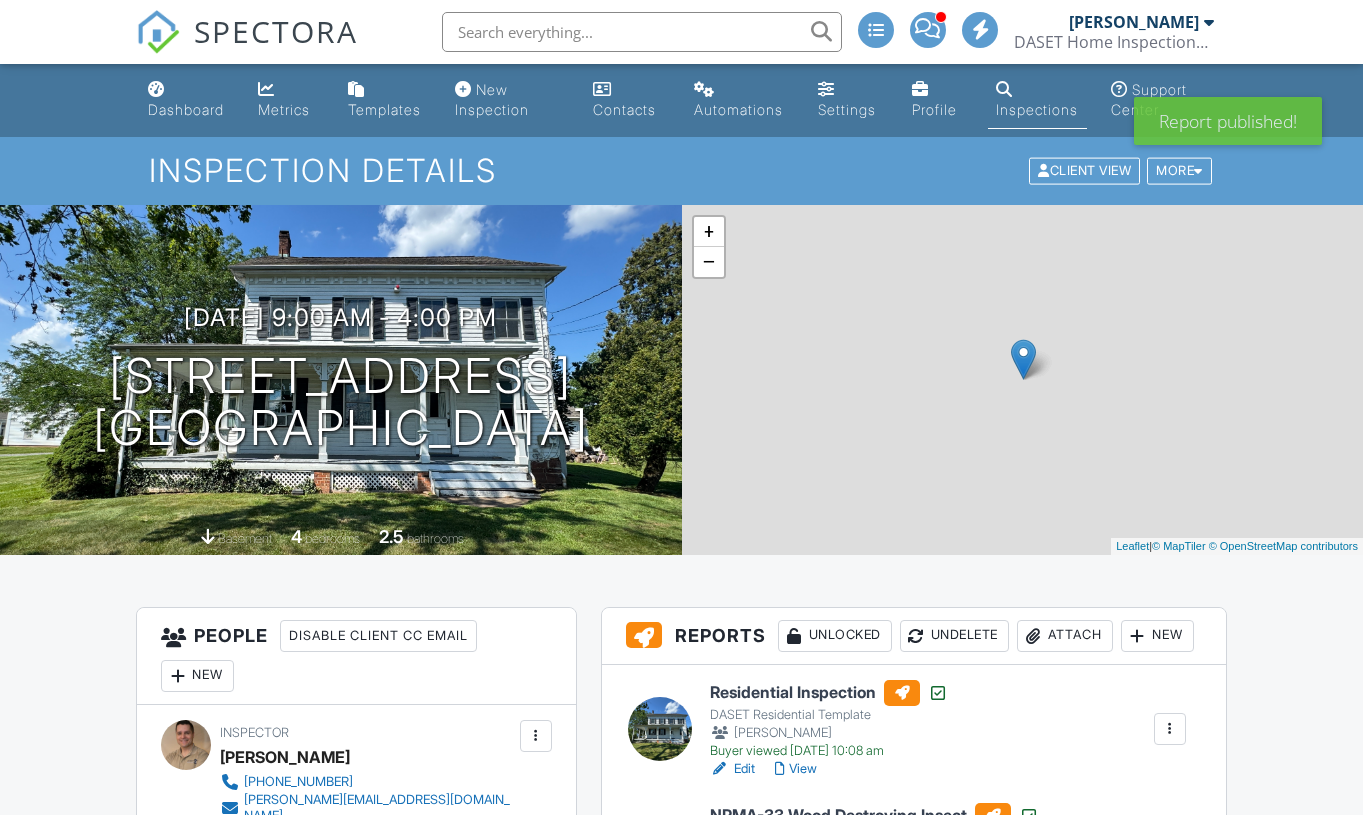 scroll, scrollTop: 0, scrollLeft: 0, axis: both 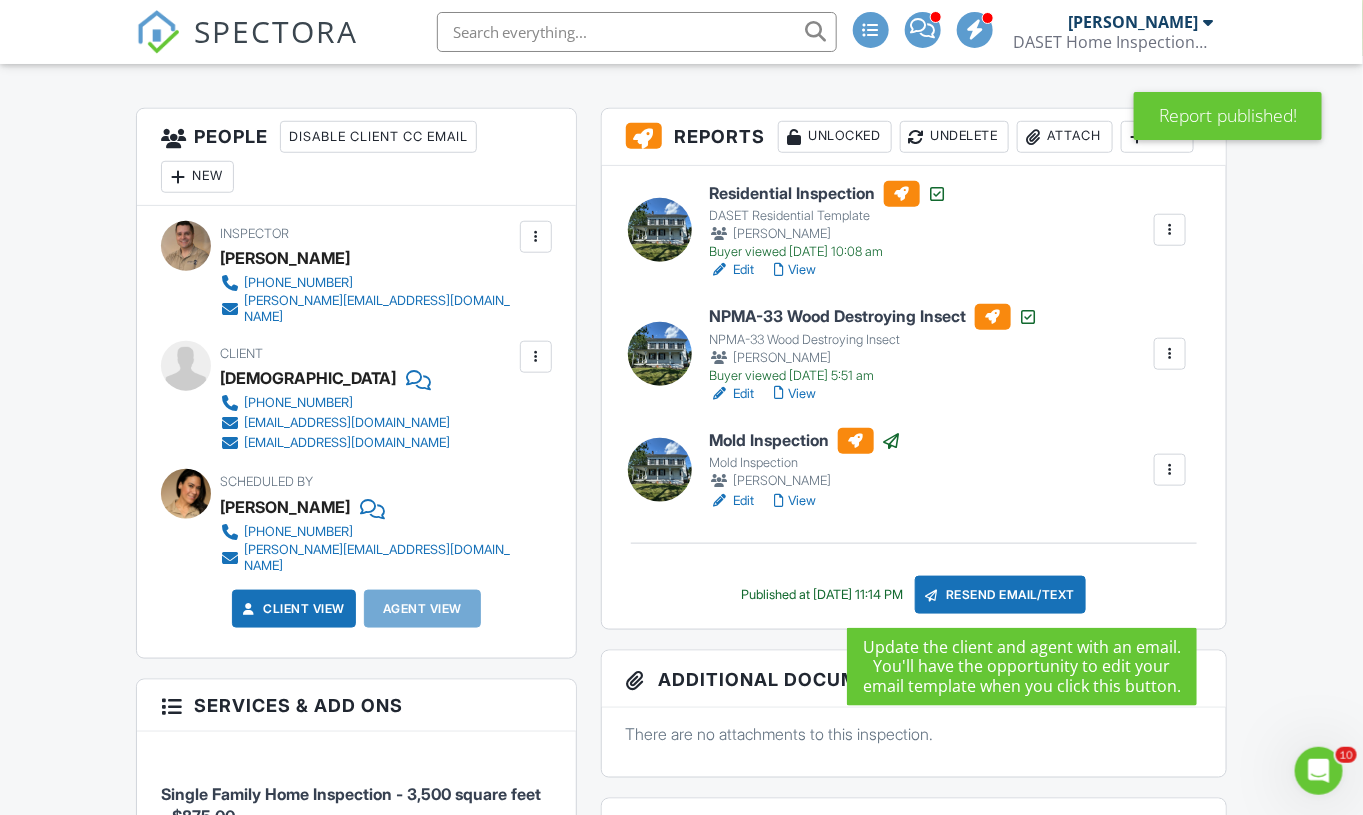 click on "Resend Email/Text" at bounding box center (1001, 595) 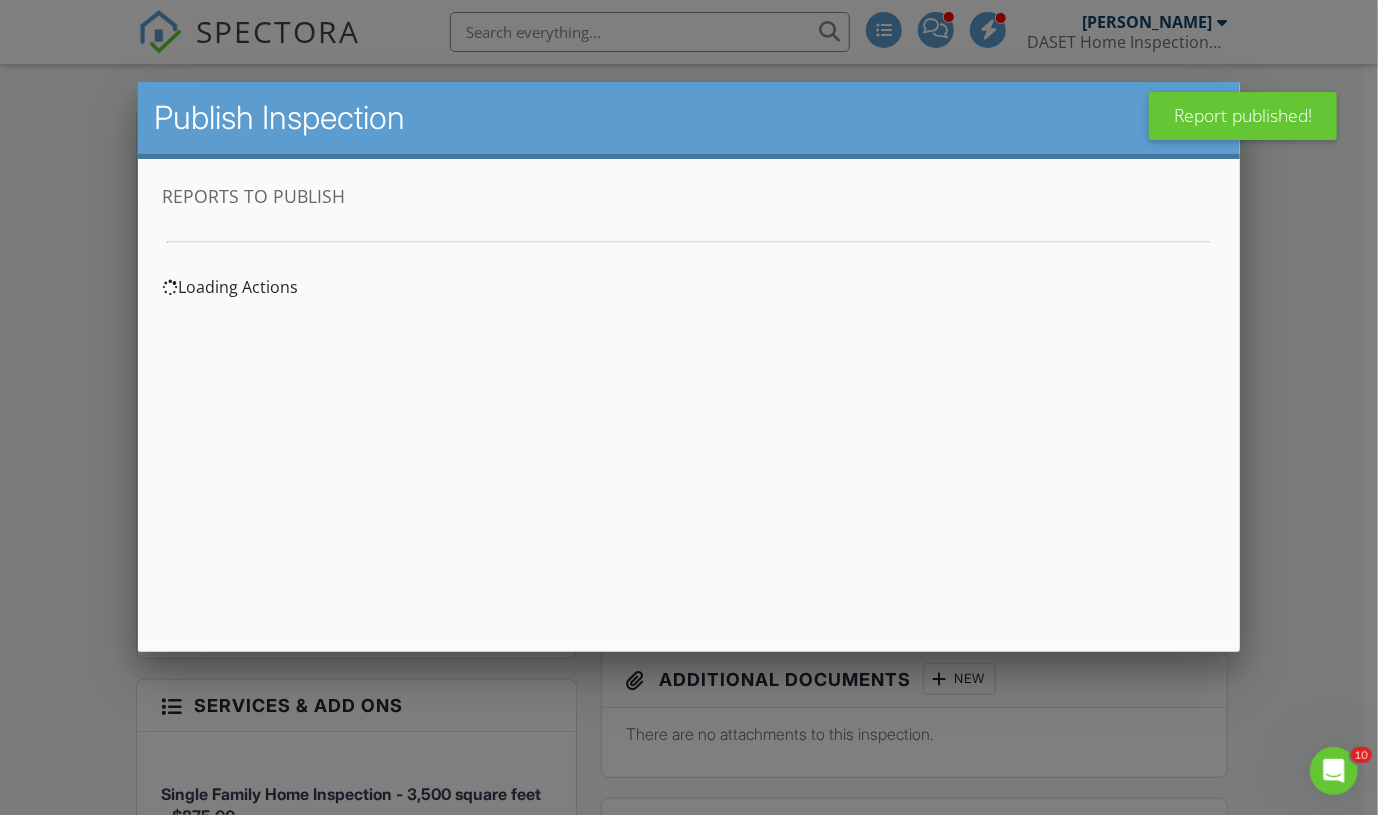 scroll, scrollTop: 0, scrollLeft: 0, axis: both 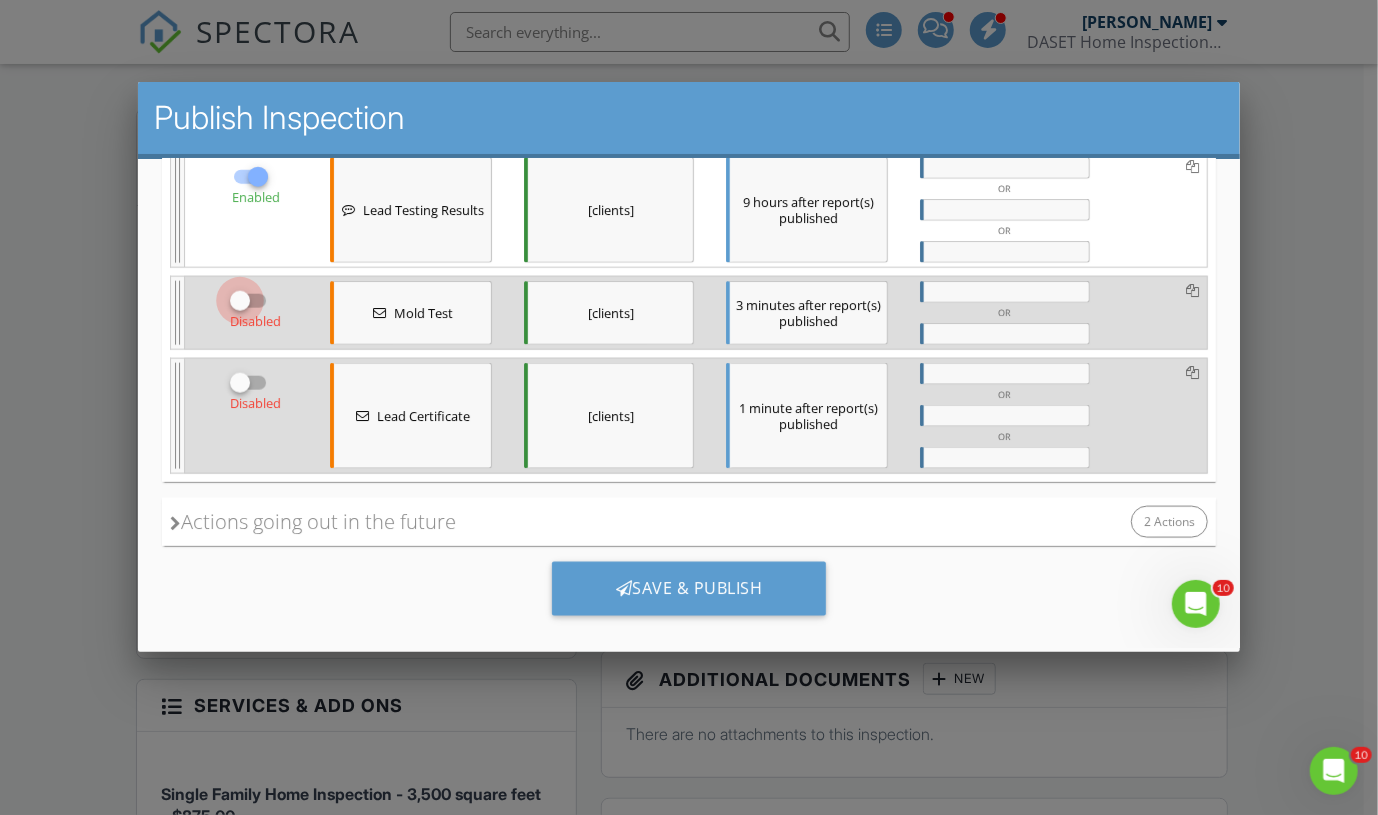 click at bounding box center [239, 300] 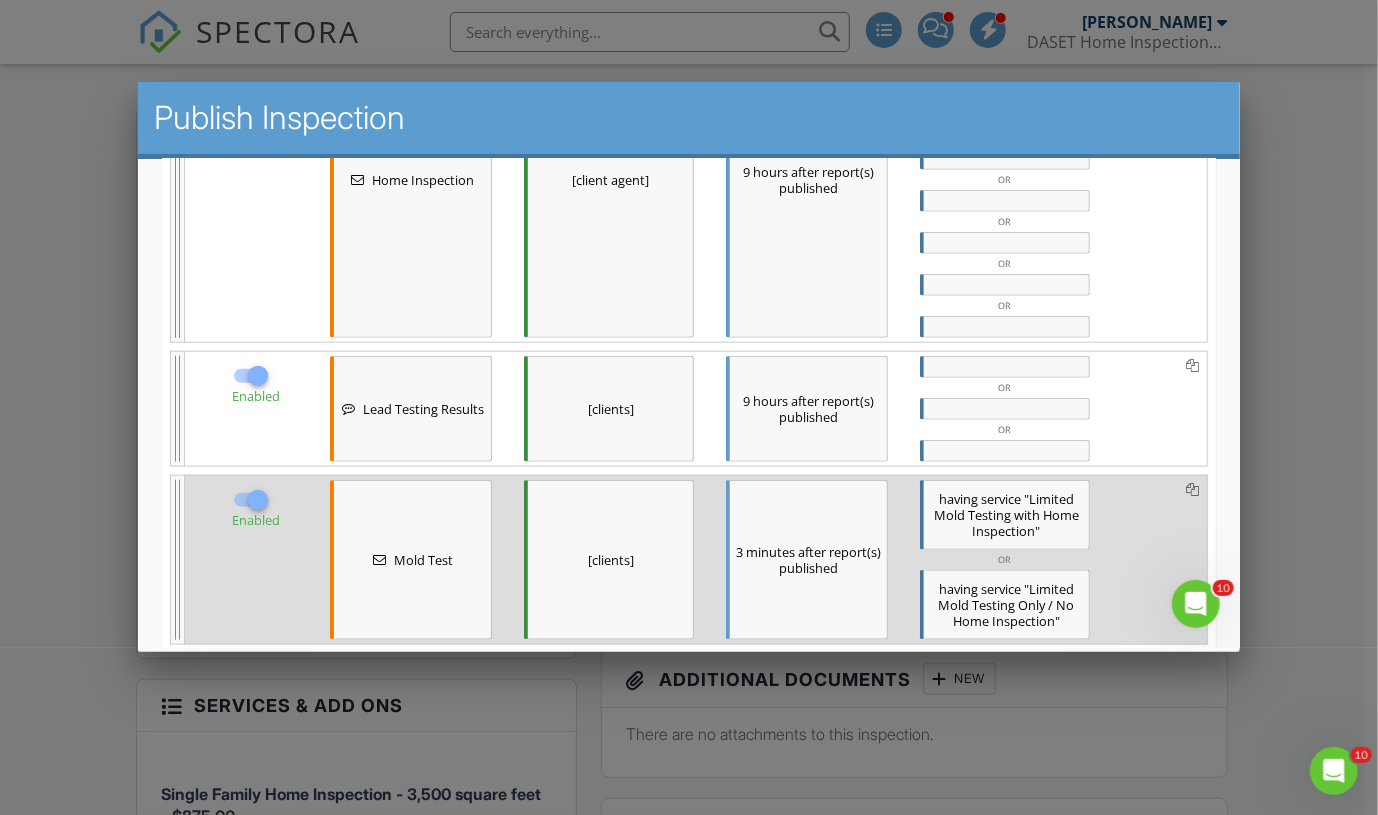 scroll, scrollTop: 965, scrollLeft: 0, axis: vertical 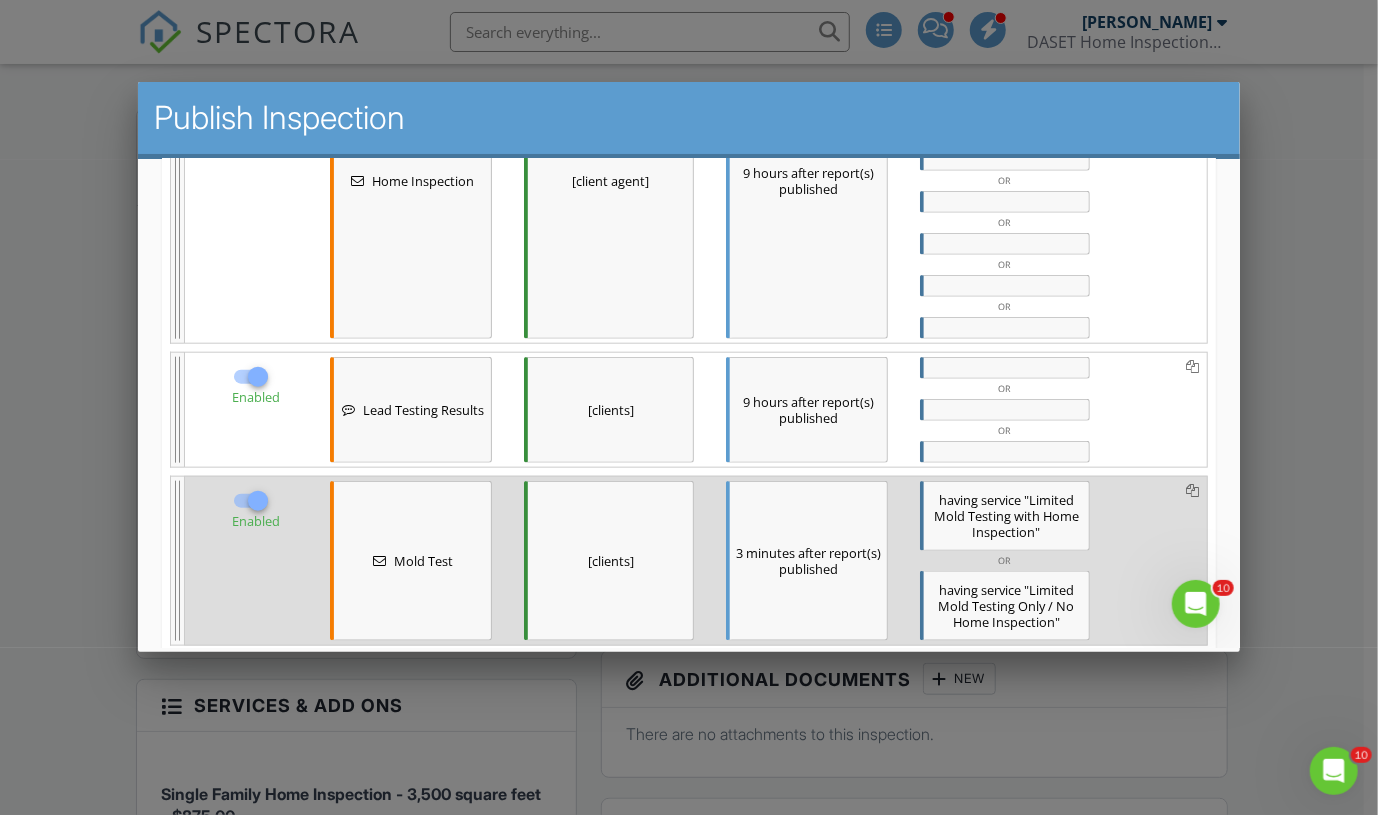 click at bounding box center (257, 376) 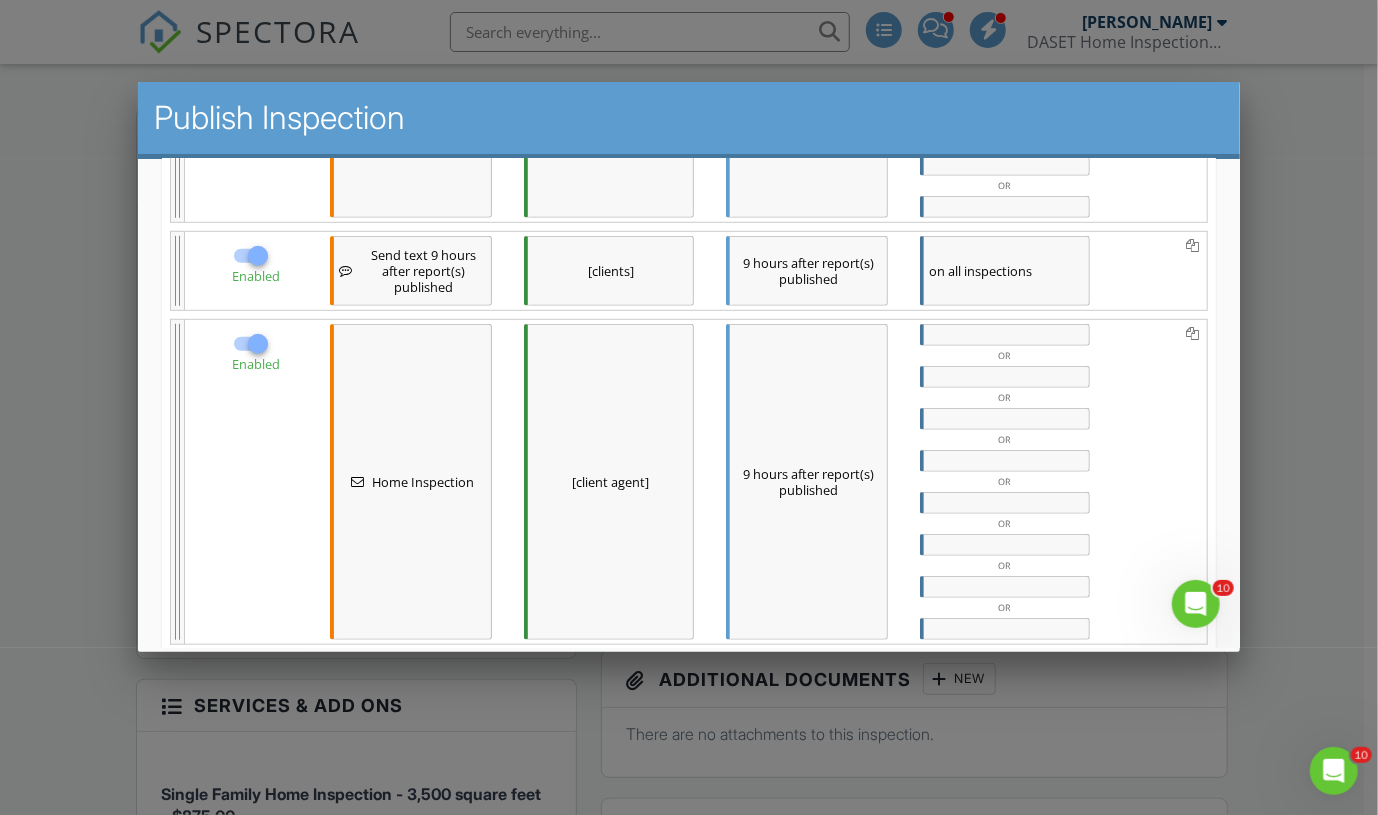 scroll, scrollTop: 664, scrollLeft: 0, axis: vertical 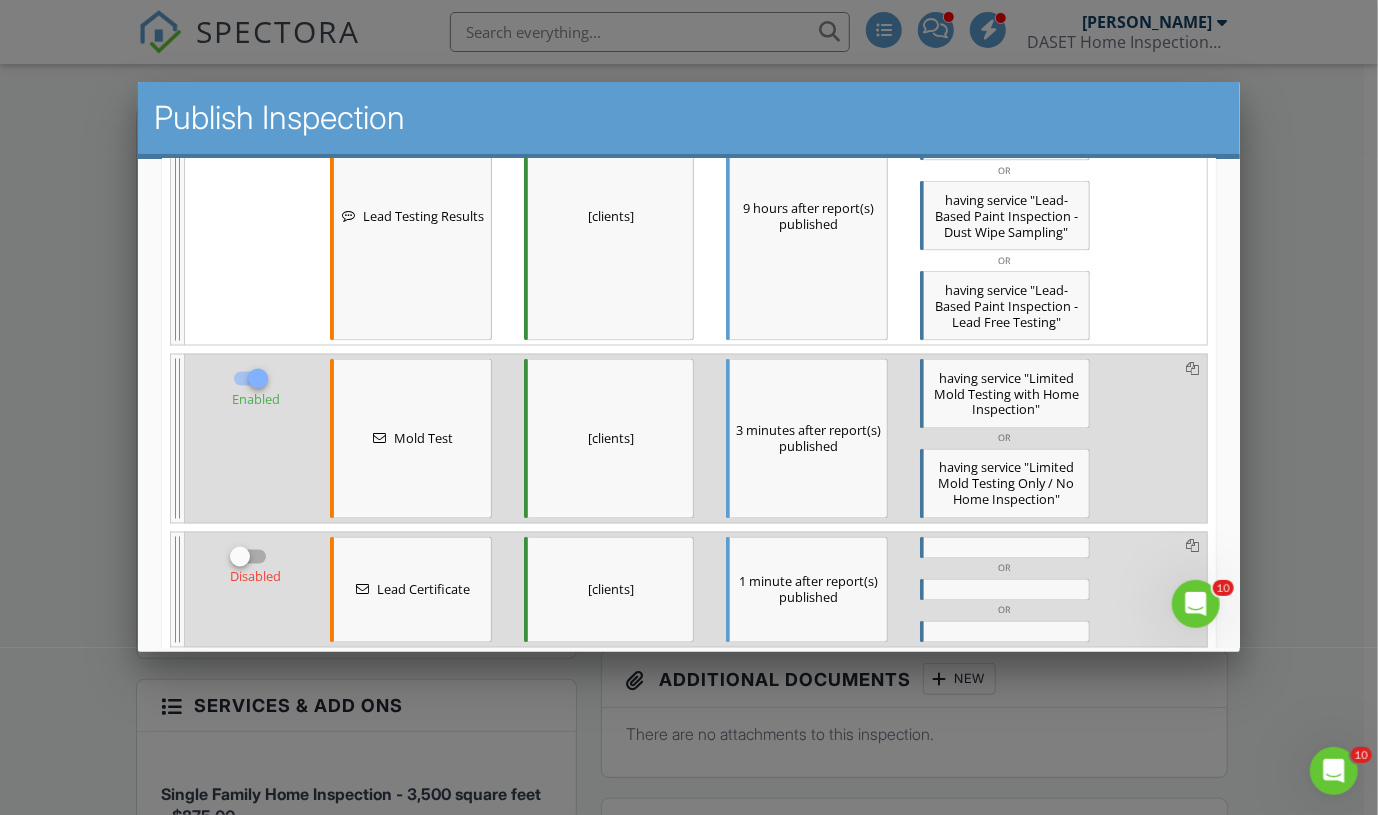 click on "3 minutes after
report(s) published" at bounding box center (806, 438) 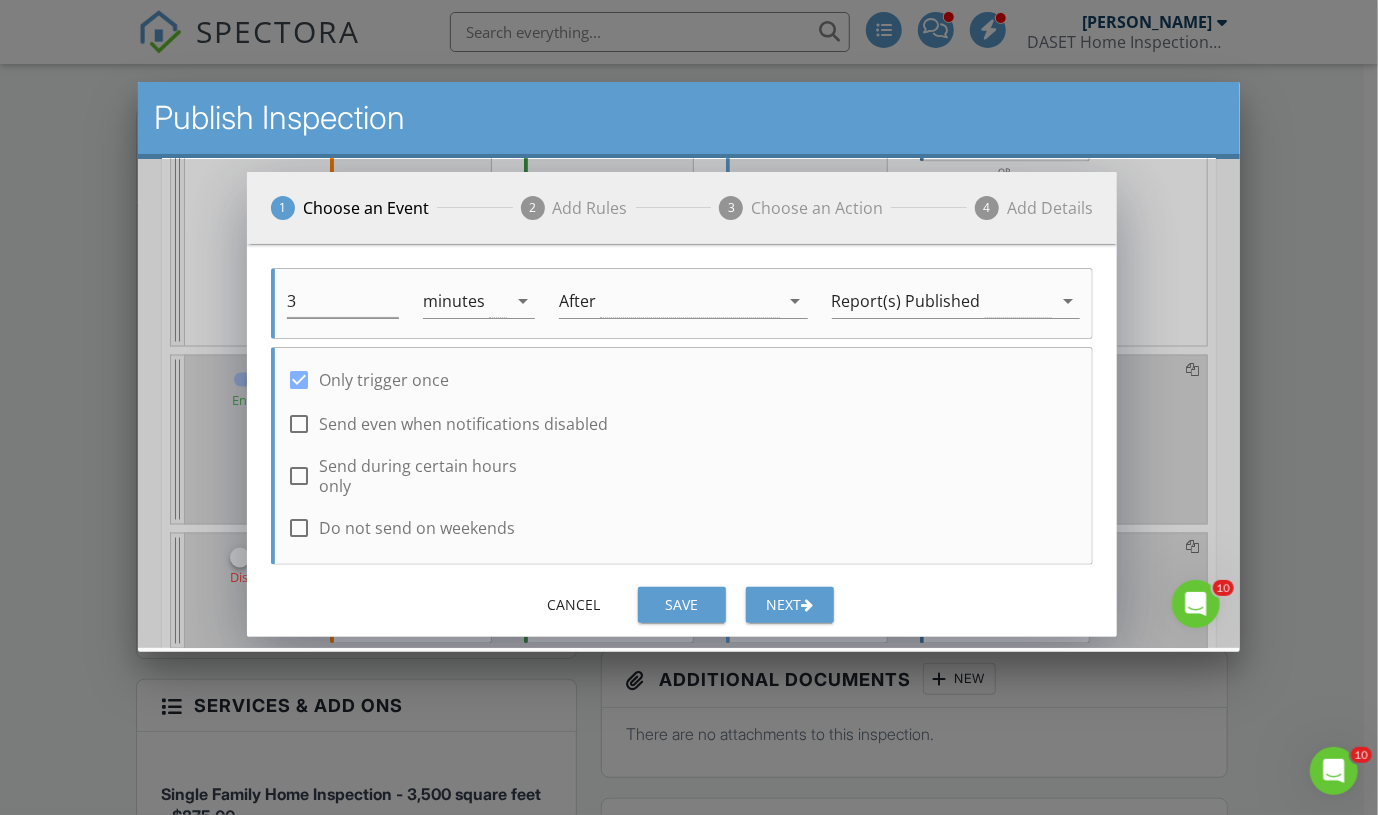 scroll, scrollTop: 1566, scrollLeft: 0, axis: vertical 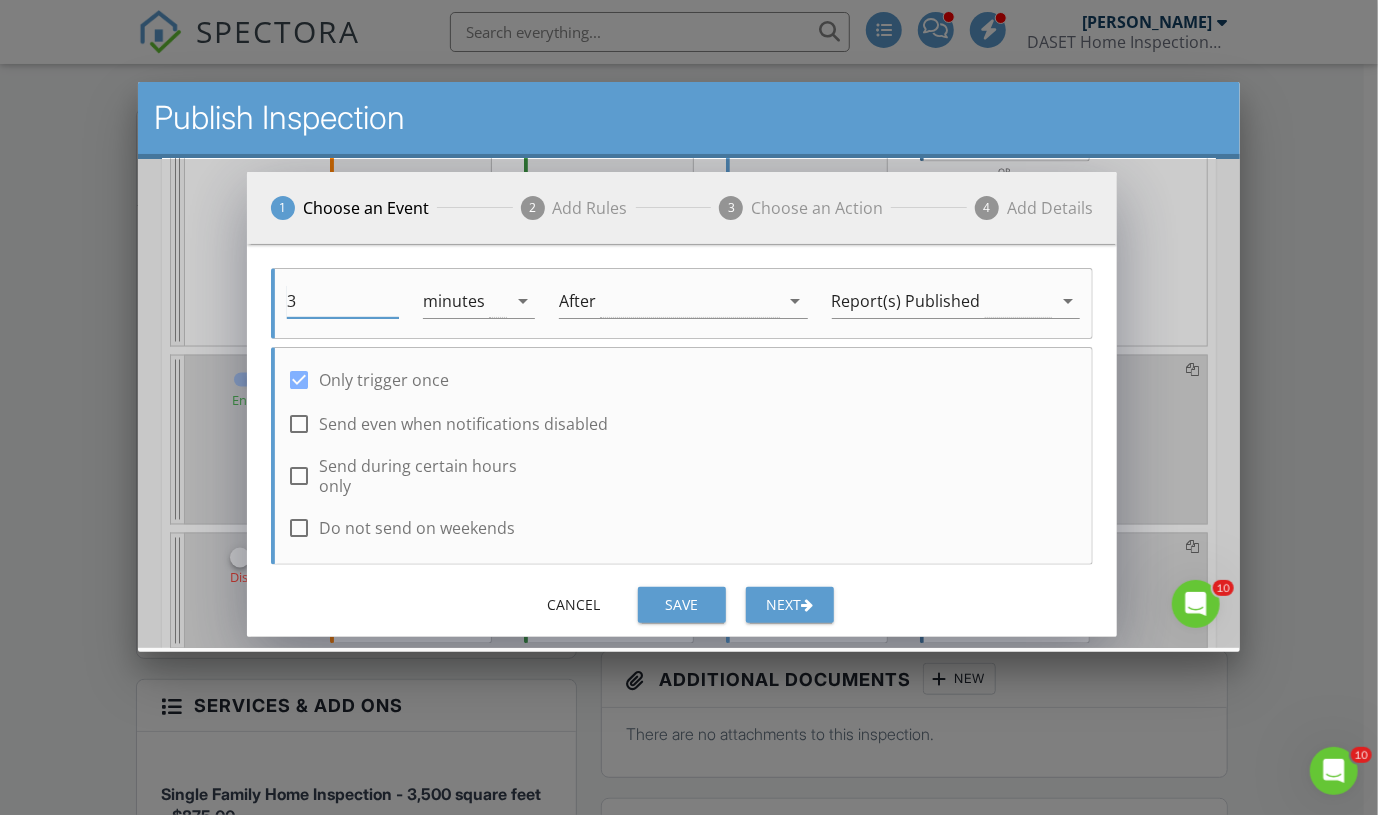 drag, startPoint x: 307, startPoint y: 300, endPoint x: 284, endPoint y: 295, distance: 23.537205 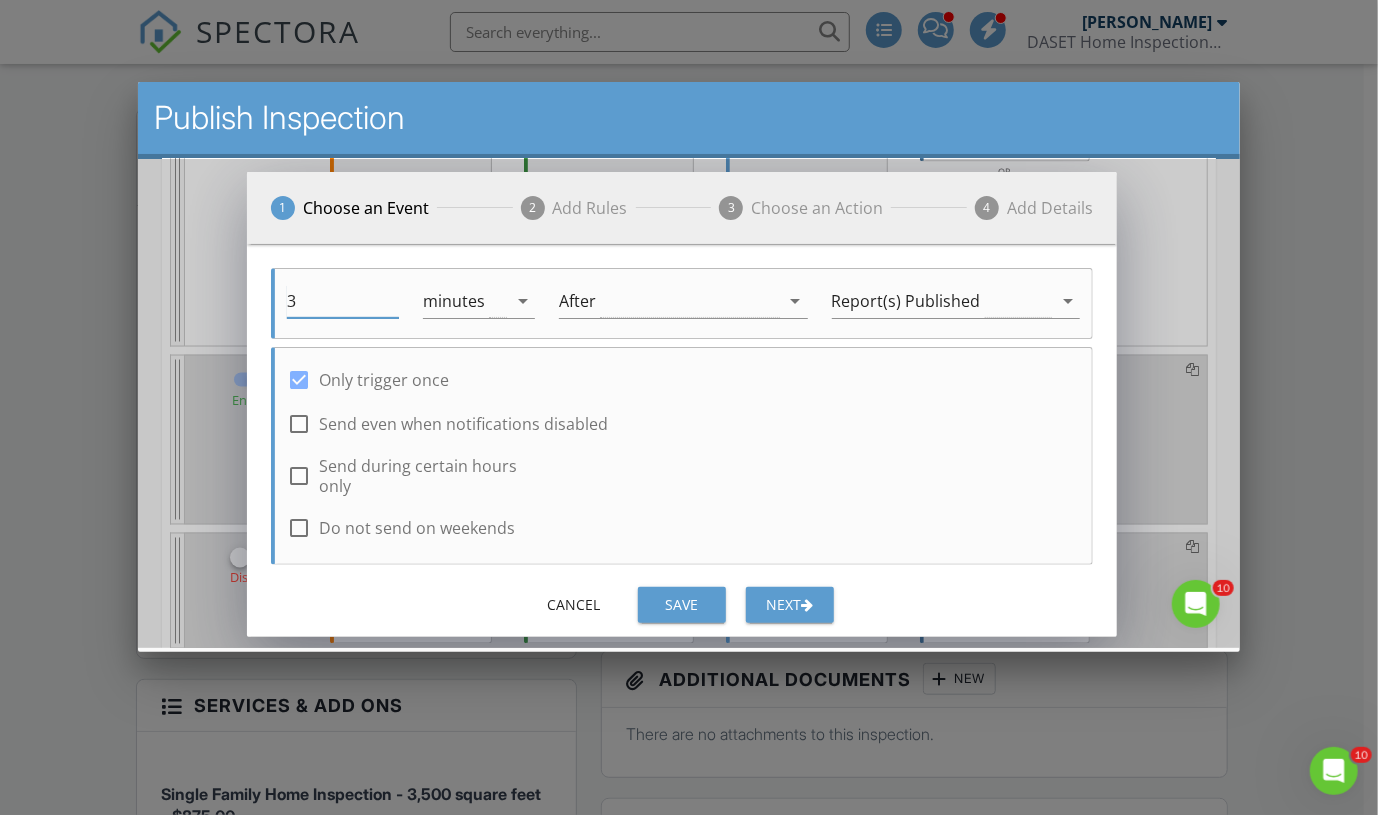 click on "3" at bounding box center (342, 302) 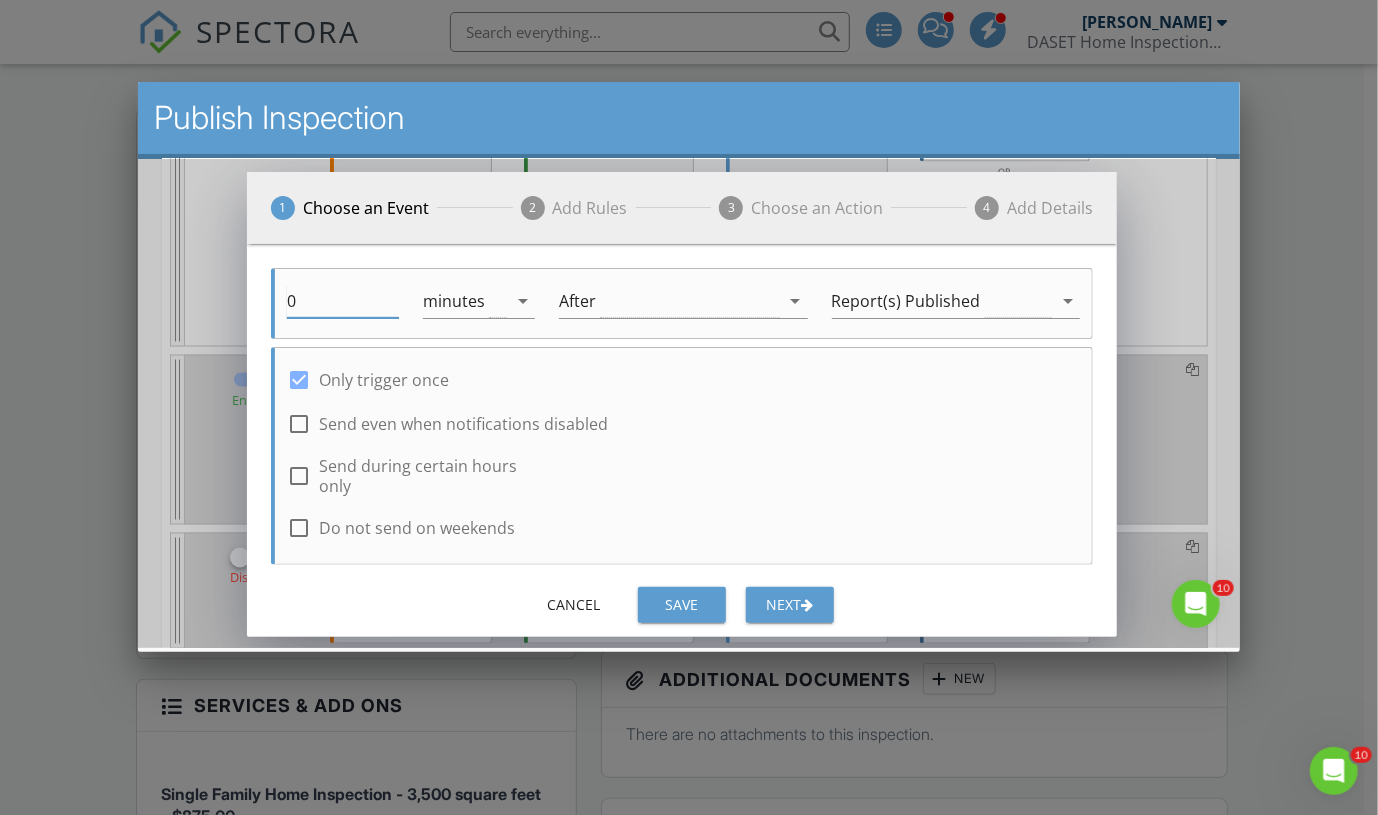 type on "0" 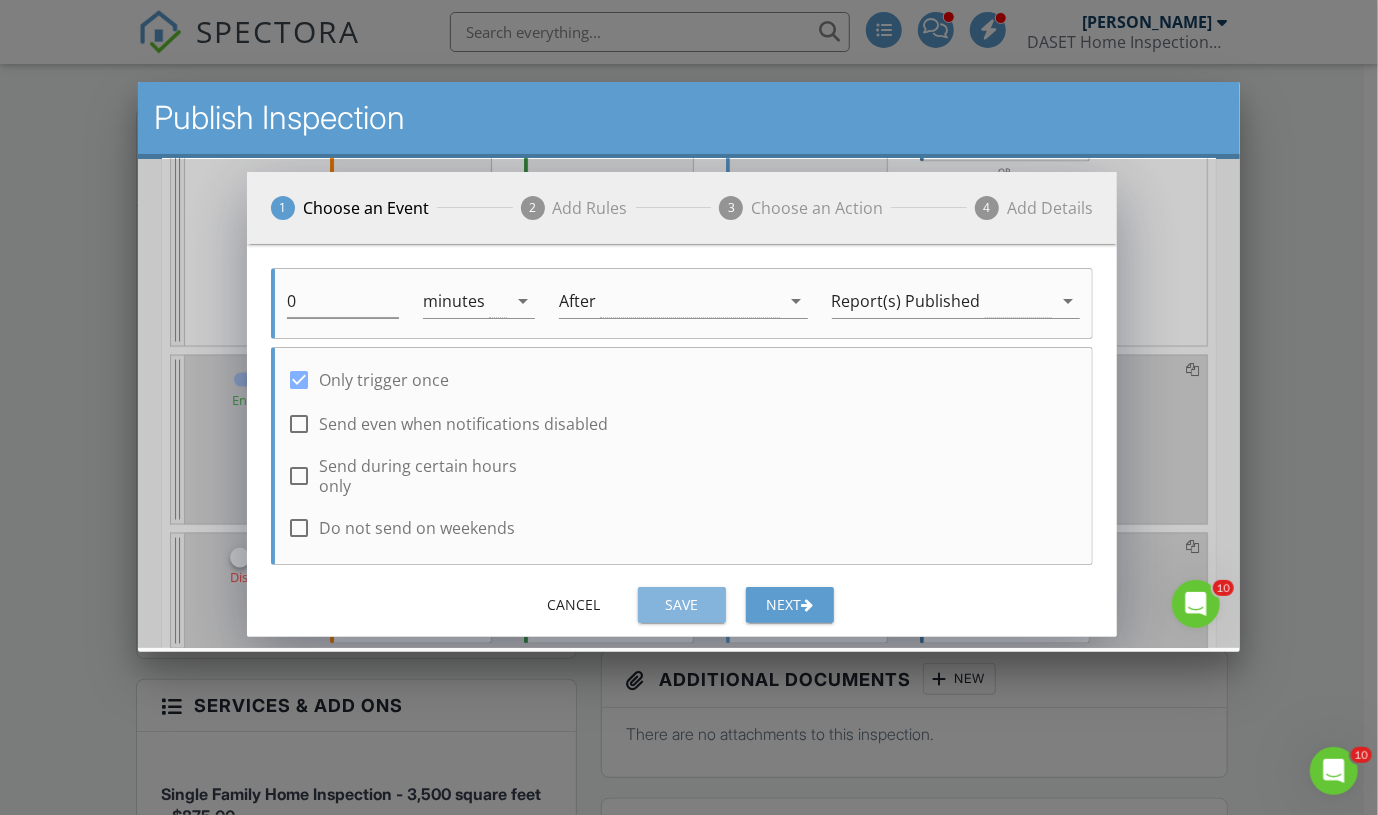 click on "Save" at bounding box center [681, 603] 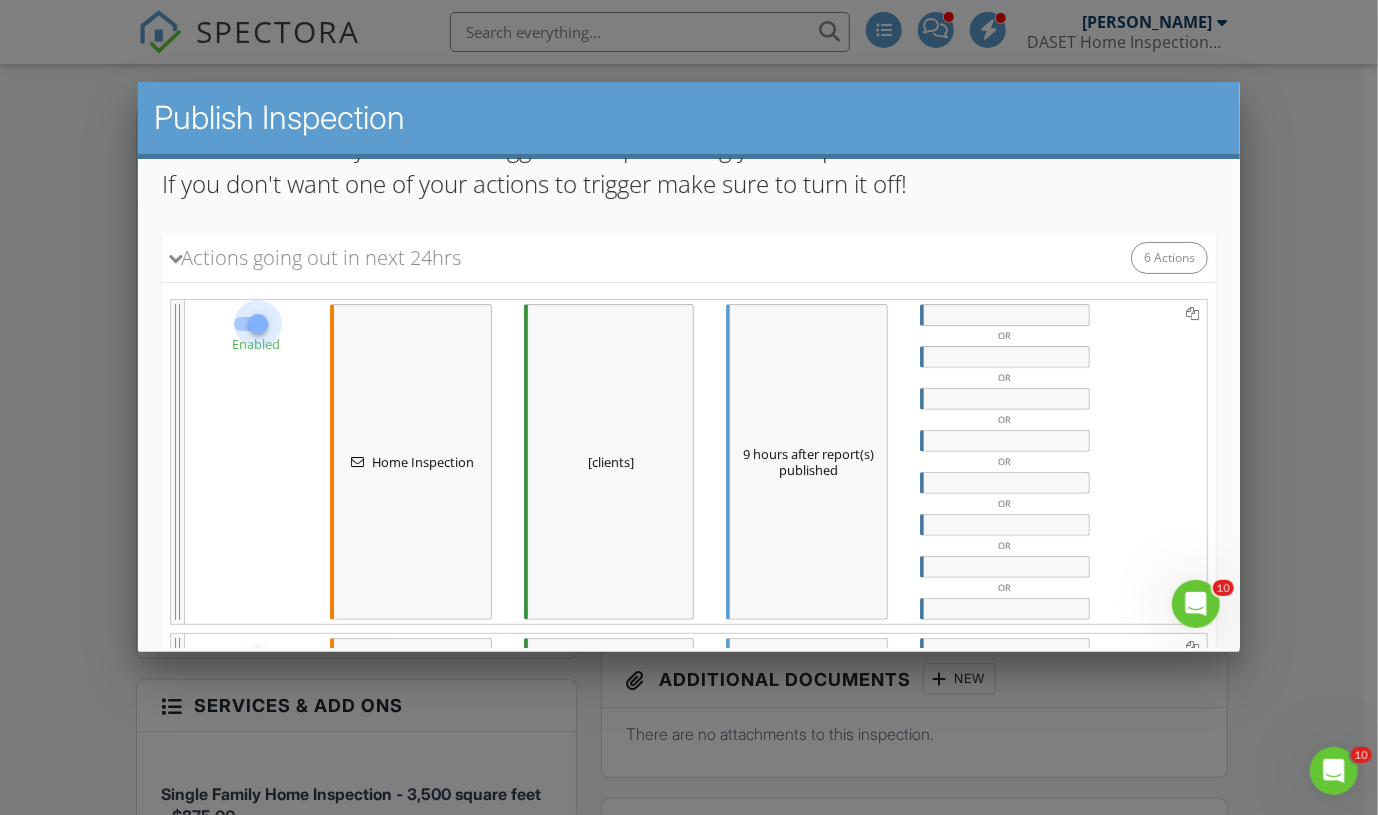 click at bounding box center (257, 323) 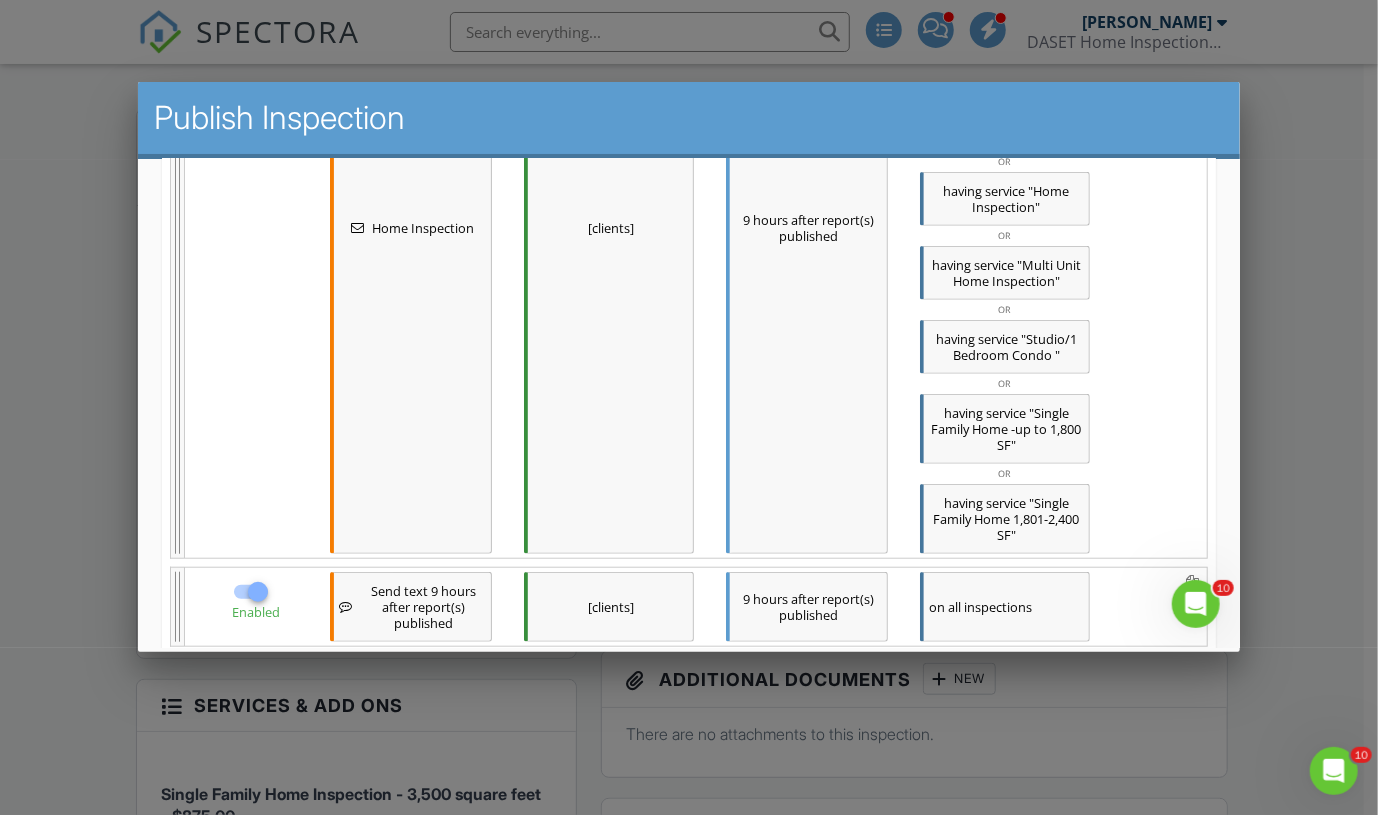 scroll, scrollTop: 665, scrollLeft: 0, axis: vertical 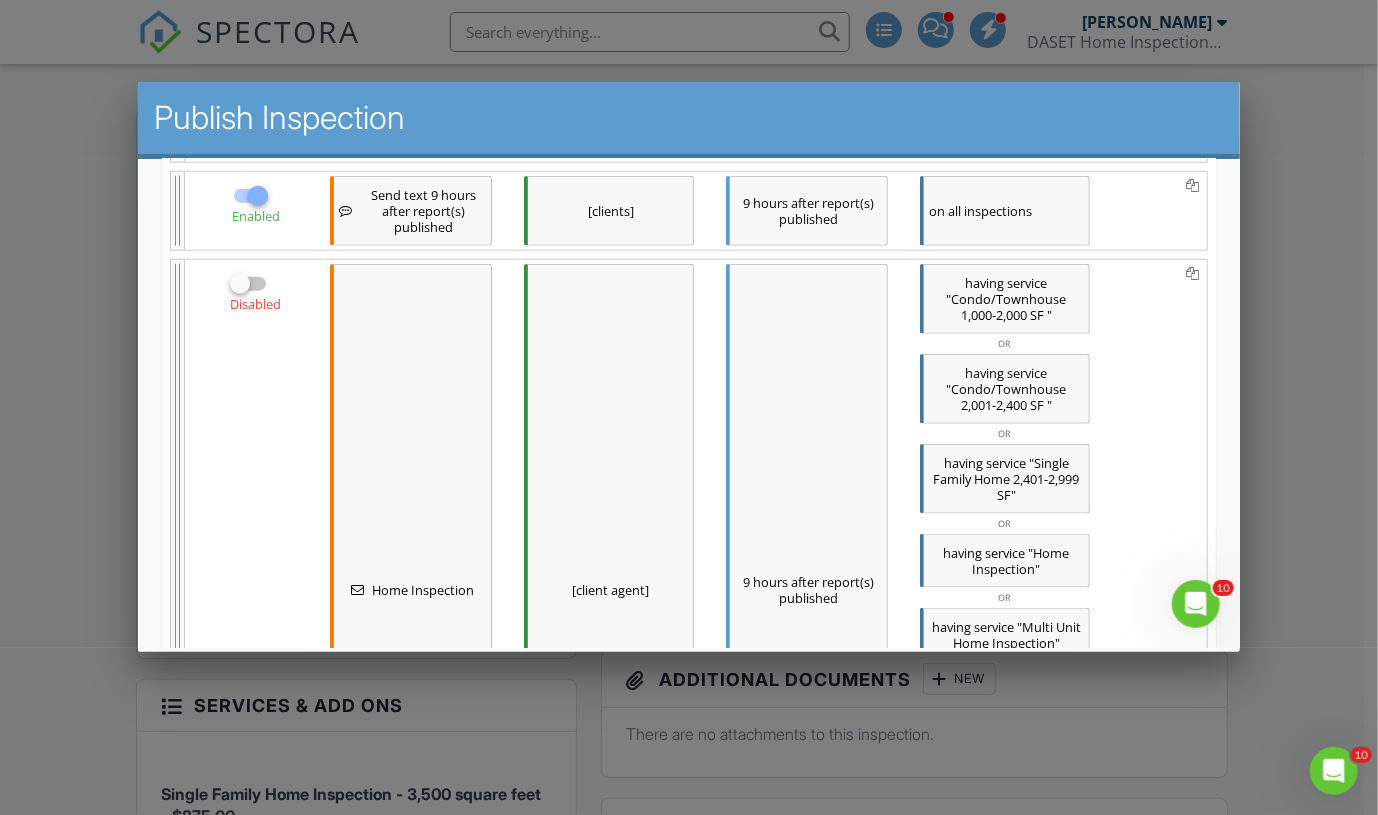 click on "Send text 9 hours after report(s) published" at bounding box center (422, 210) 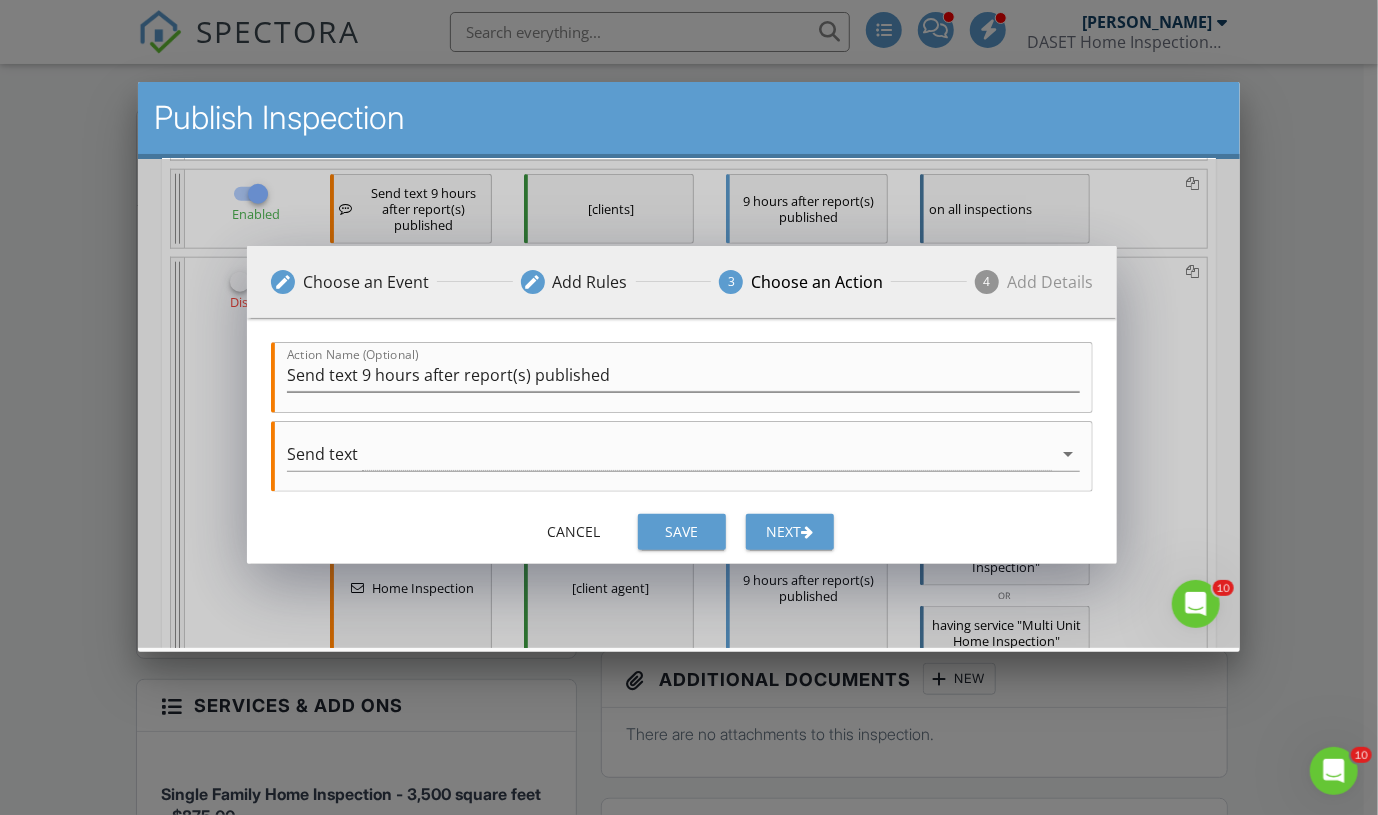 scroll, scrollTop: 1062, scrollLeft: 0, axis: vertical 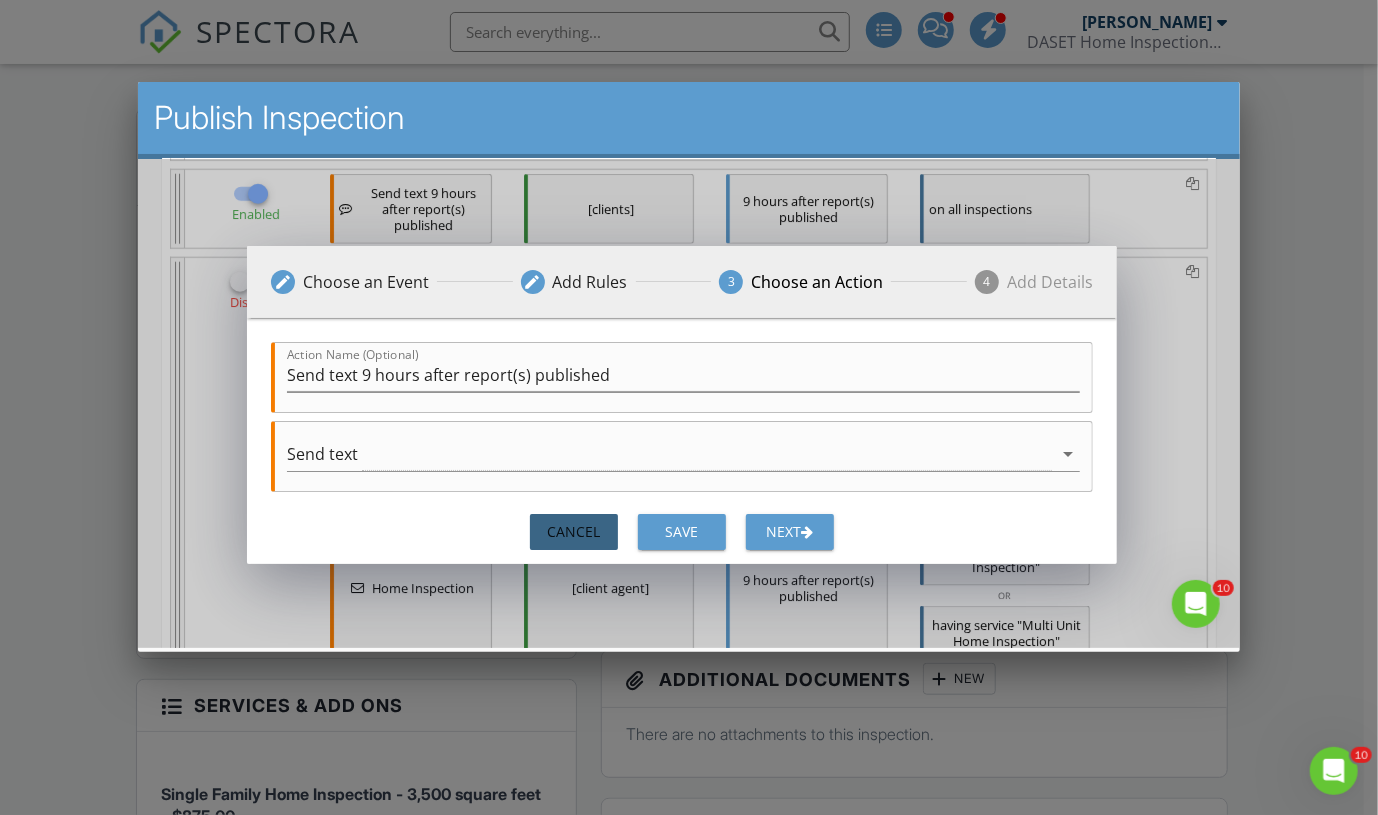 click on "Cancel" at bounding box center (573, 530) 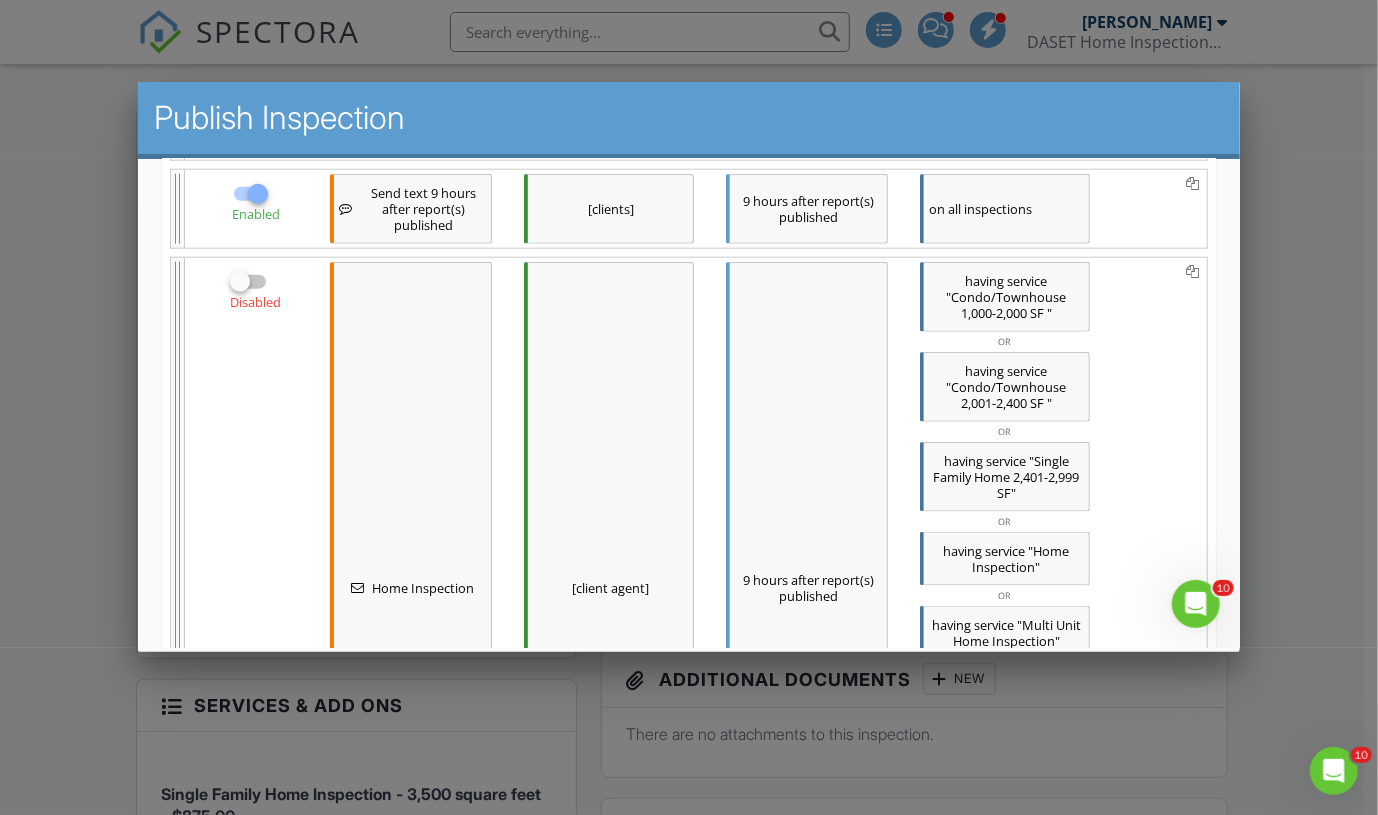 click on "9 hours after
report(s) published" at bounding box center (806, 208) 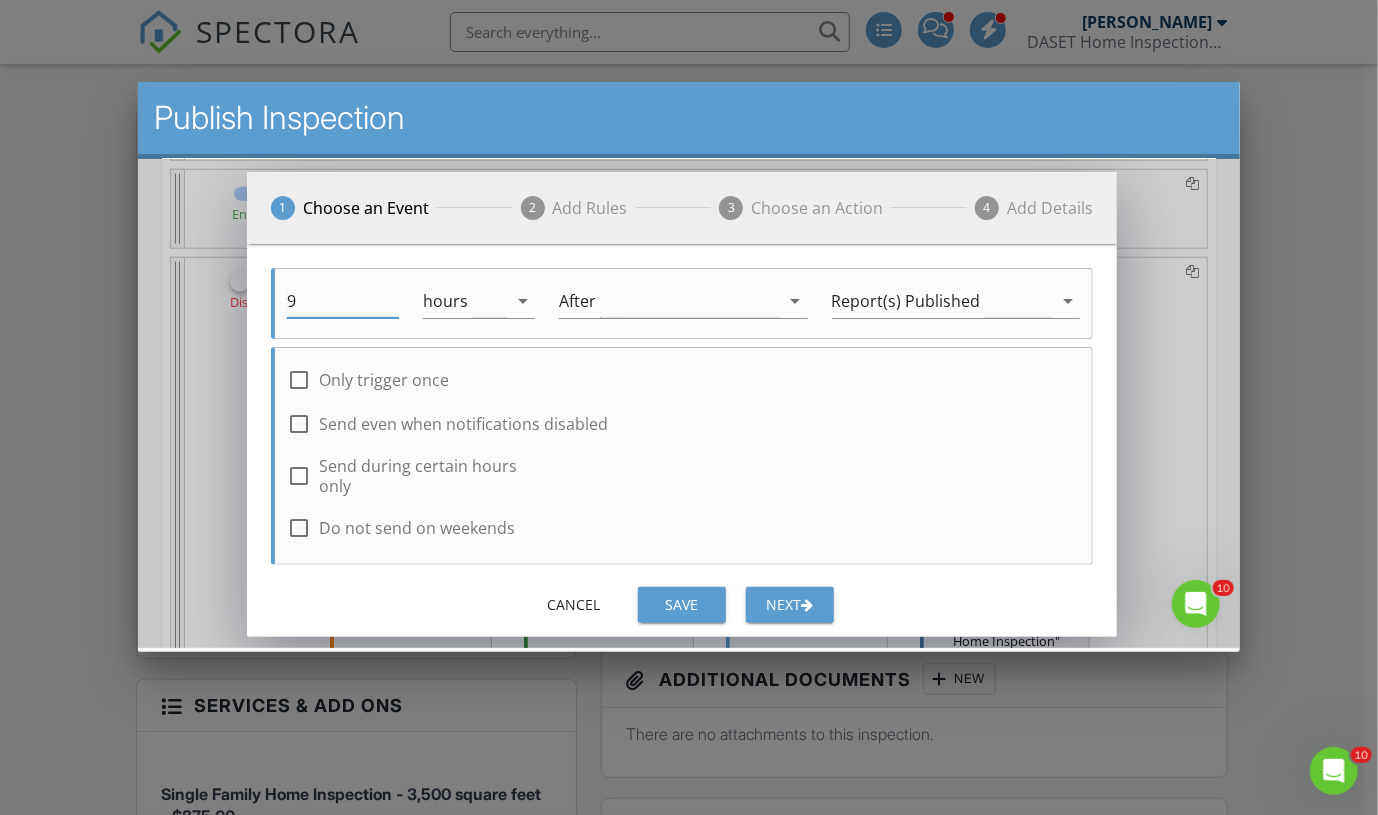drag, startPoint x: 308, startPoint y: 294, endPoint x: 267, endPoint y: 294, distance: 41 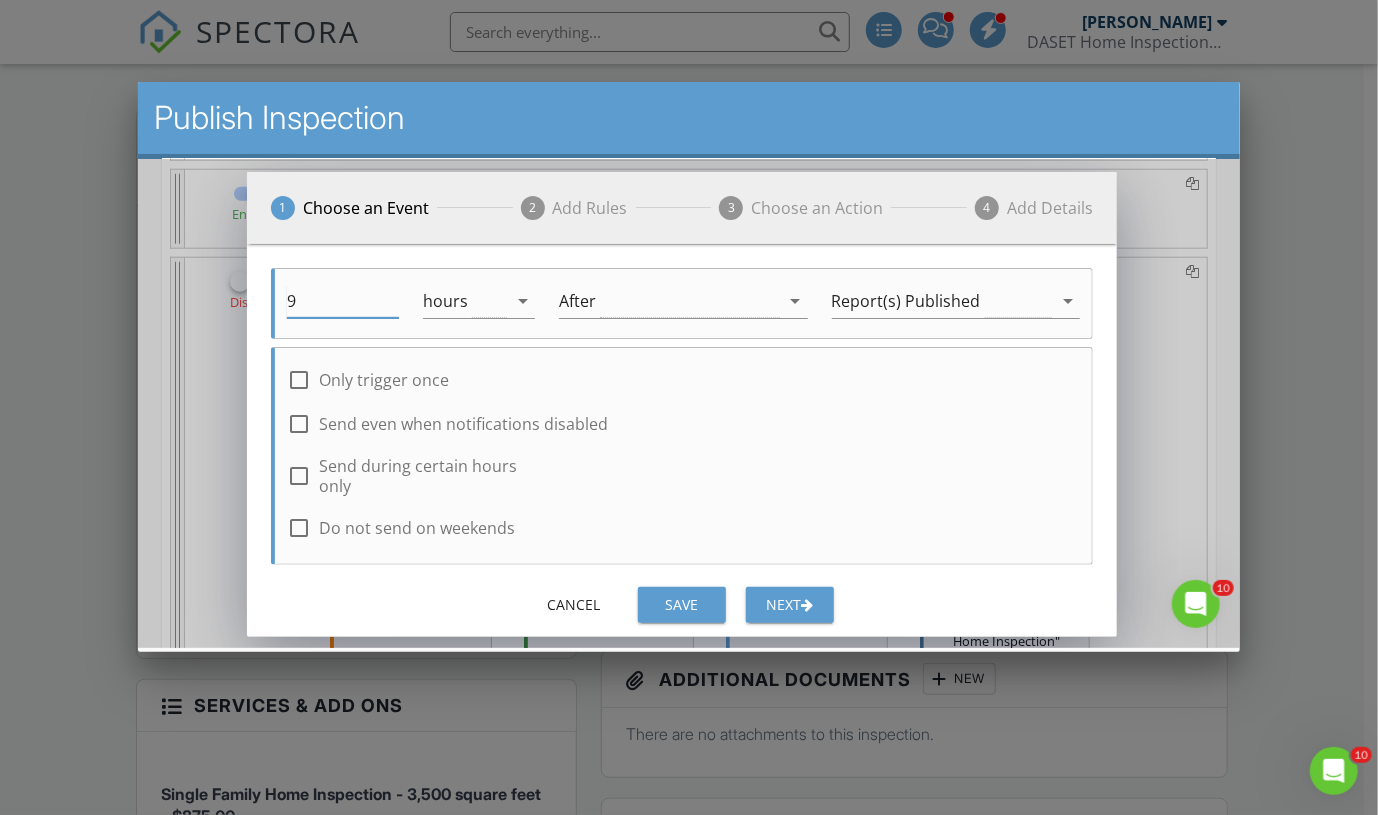 click on "9   hours arrow_drop_down   After arrow_drop_down   Report(s) Published arrow_drop_down   check_box_outline_blank Only trigger once     check_box_outline_blank Send even when notifications disabled   check_box_outline_blank Send during certain hours only     check_box_outline_blank Do not send on weekends" at bounding box center (681, 411) 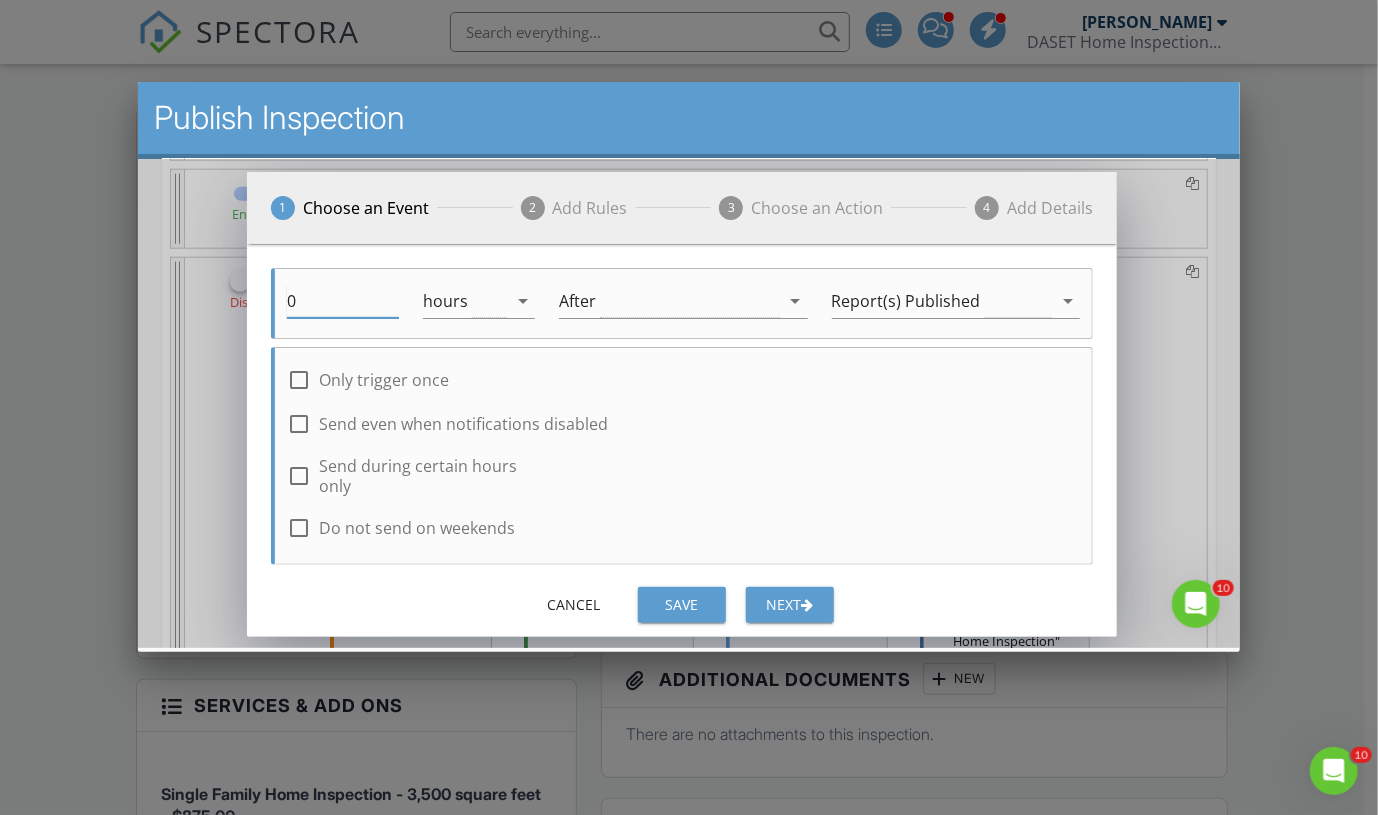 type on "0" 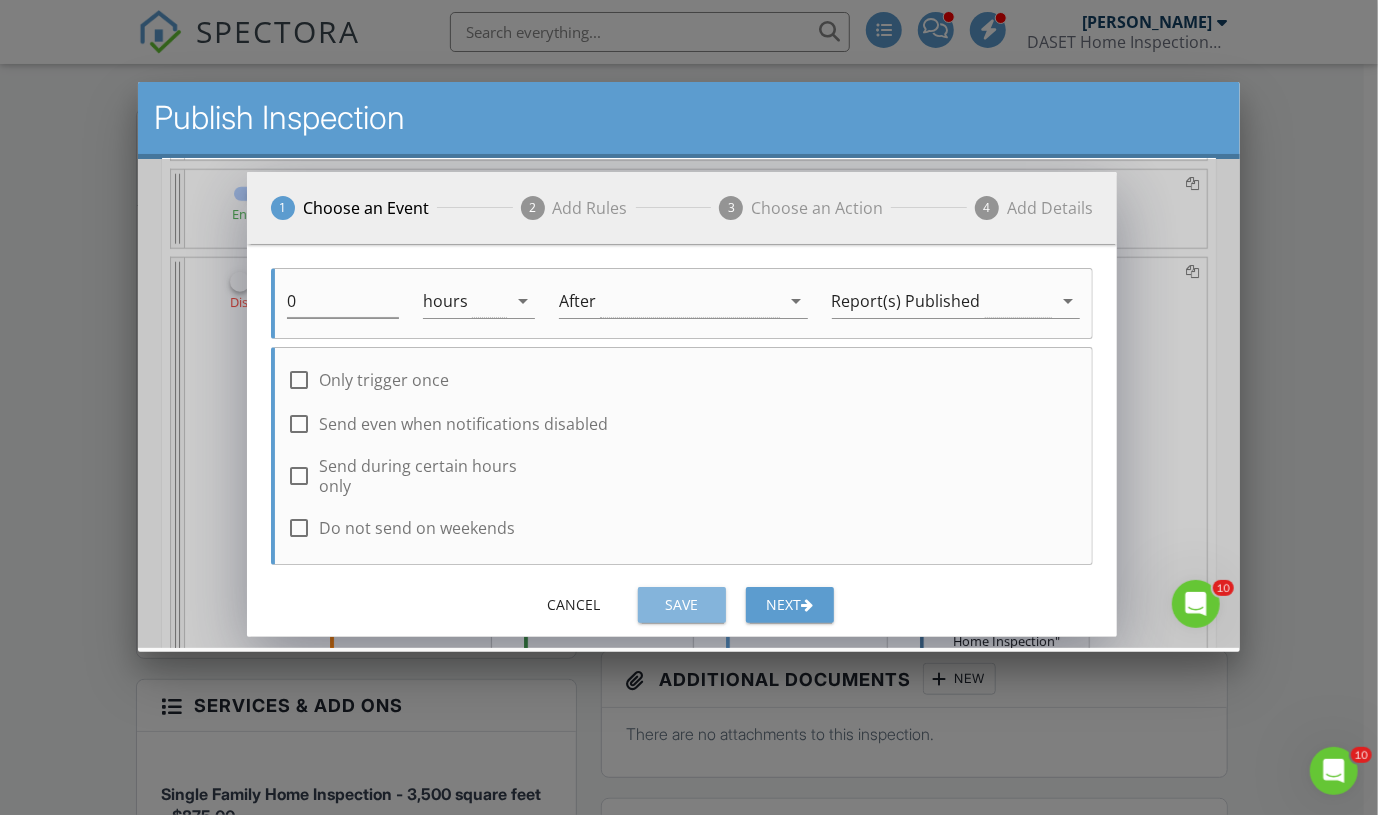 click on "Save" at bounding box center [681, 603] 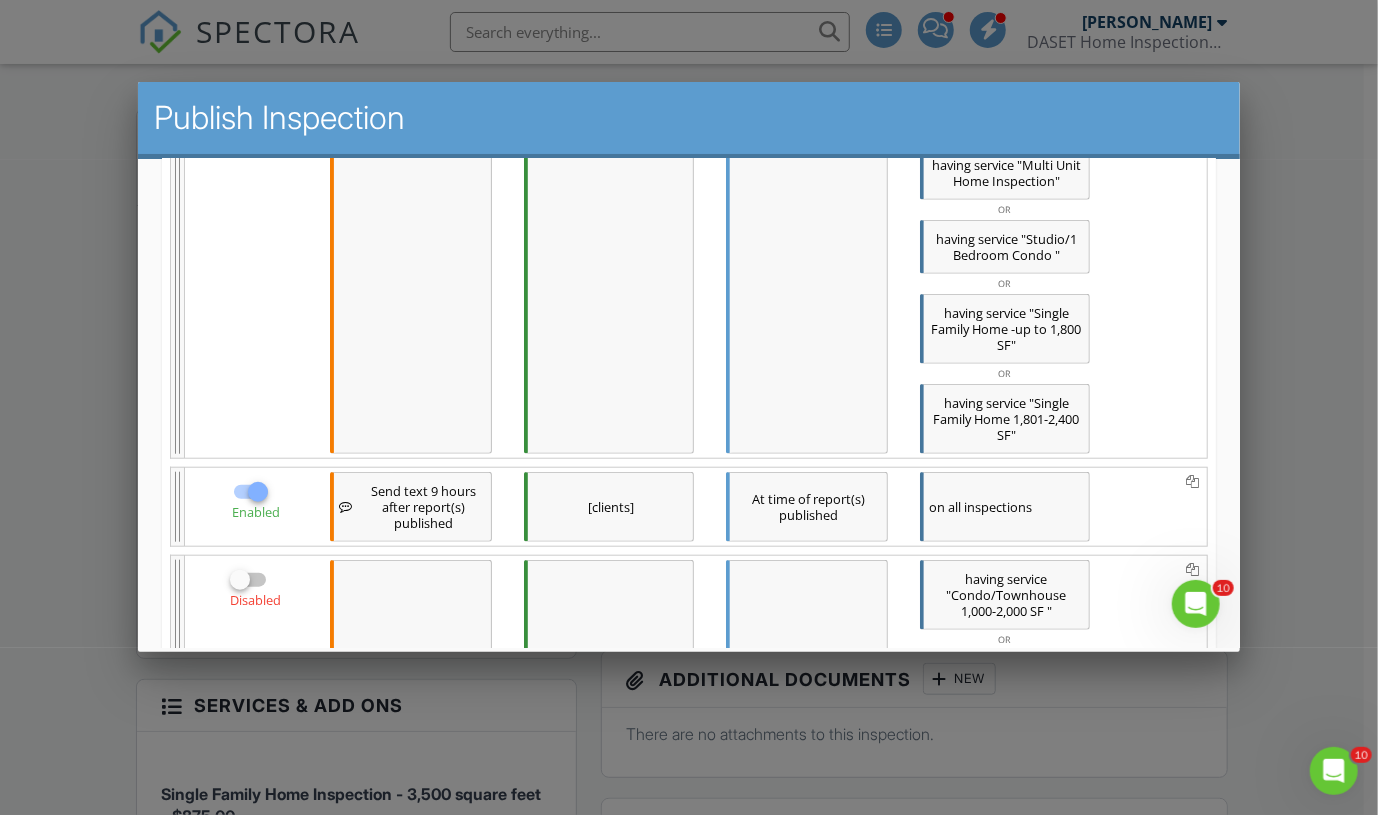 click on "[clients]" at bounding box center [608, 506] 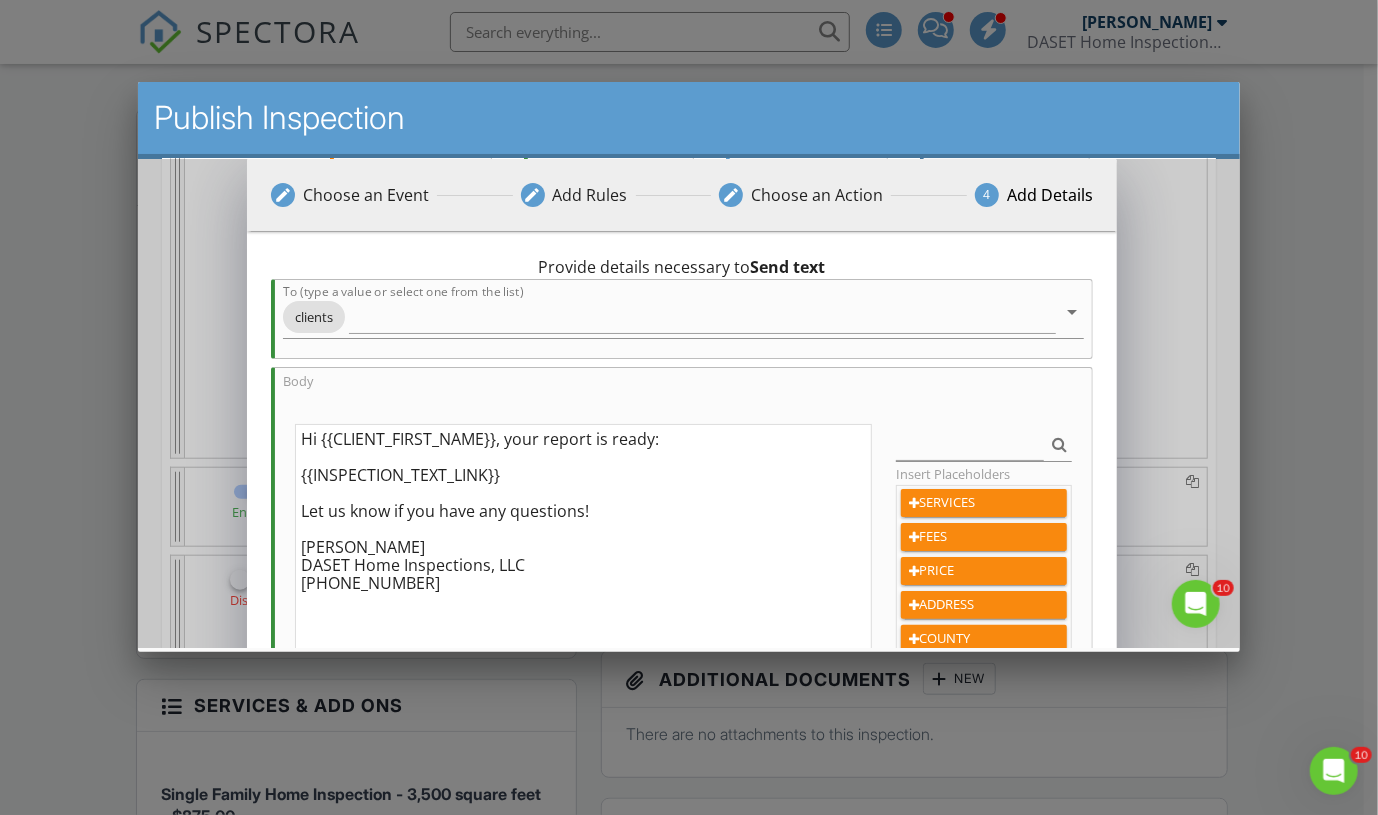 click on "Hi {{CLIENT_FIRST_NAME}}, your report is ready:
{{INSPECTION_TEXT_LINK}}
Let us know if you have any questions!
Dan Medina
DASET Home Inspections, LLC
(908) 954-8946" at bounding box center [582, 590] 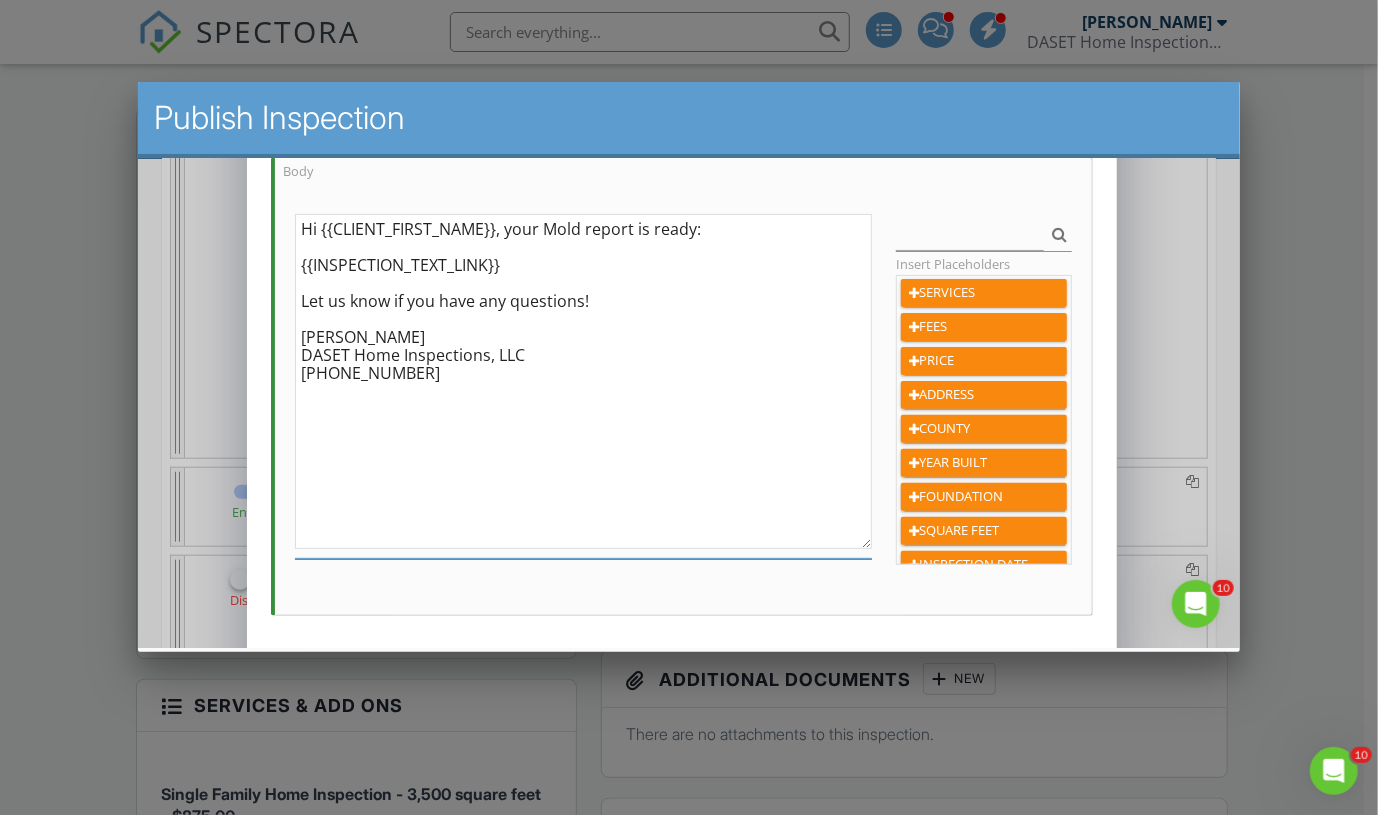 scroll, scrollTop: 288, scrollLeft: 0, axis: vertical 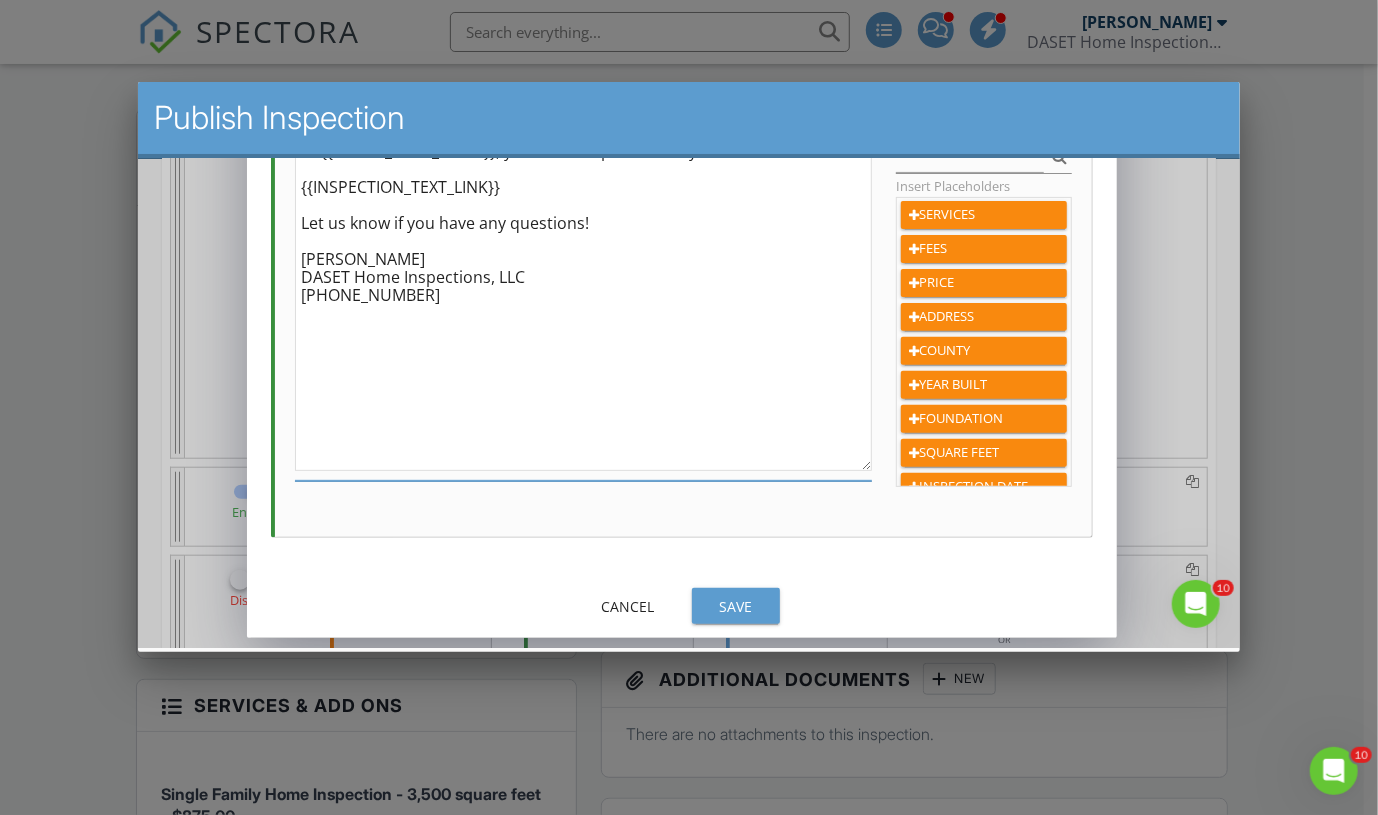 type on "Hi {{CLIENT_FIRST_NAME}}, your Mold report is ready:
{{INSPECTION_TEXT_LINK}}
Let us know if you have any questions!
Dan Medina
DASET Home Inspections, LLC
(908) 954-8946" 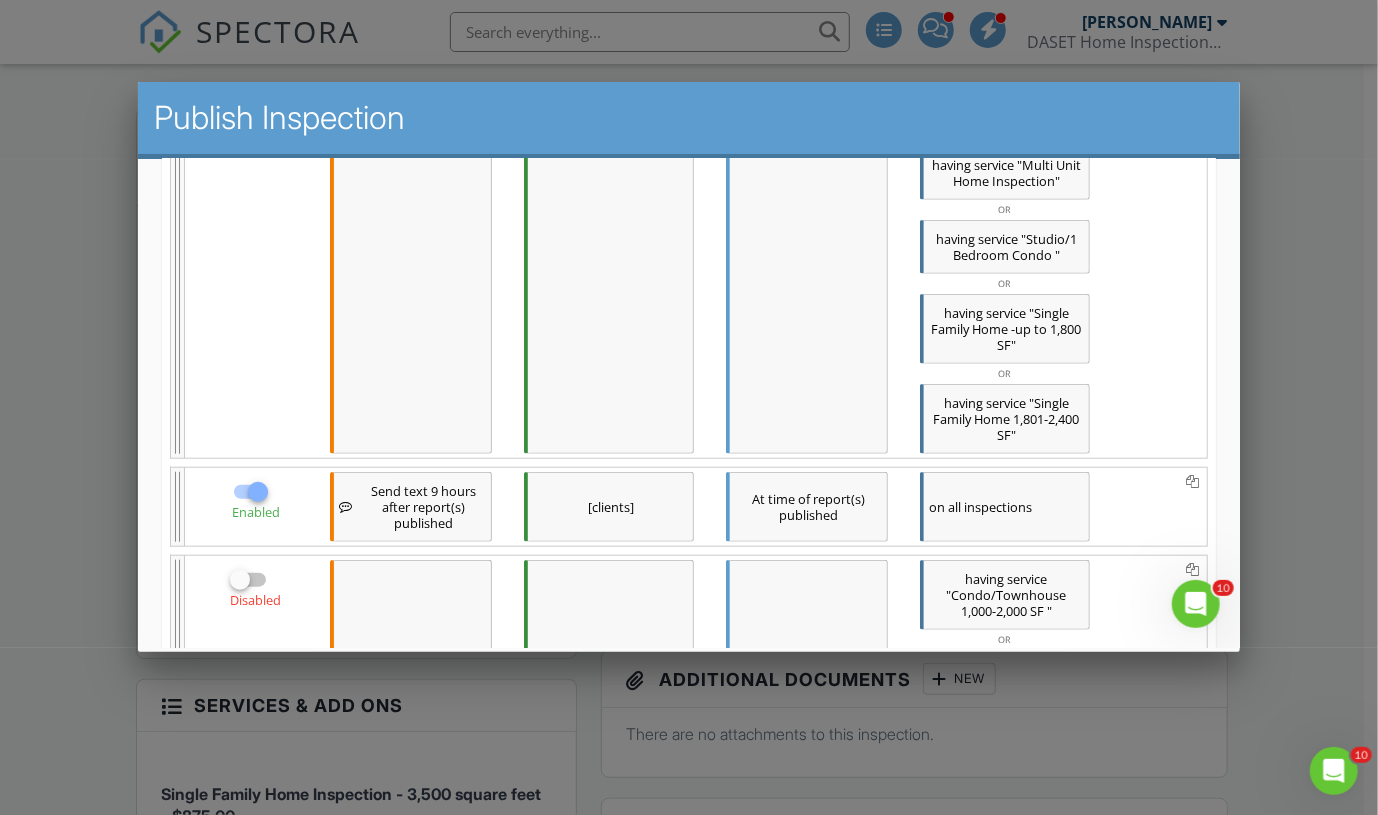 scroll, scrollTop: 765, scrollLeft: 0, axis: vertical 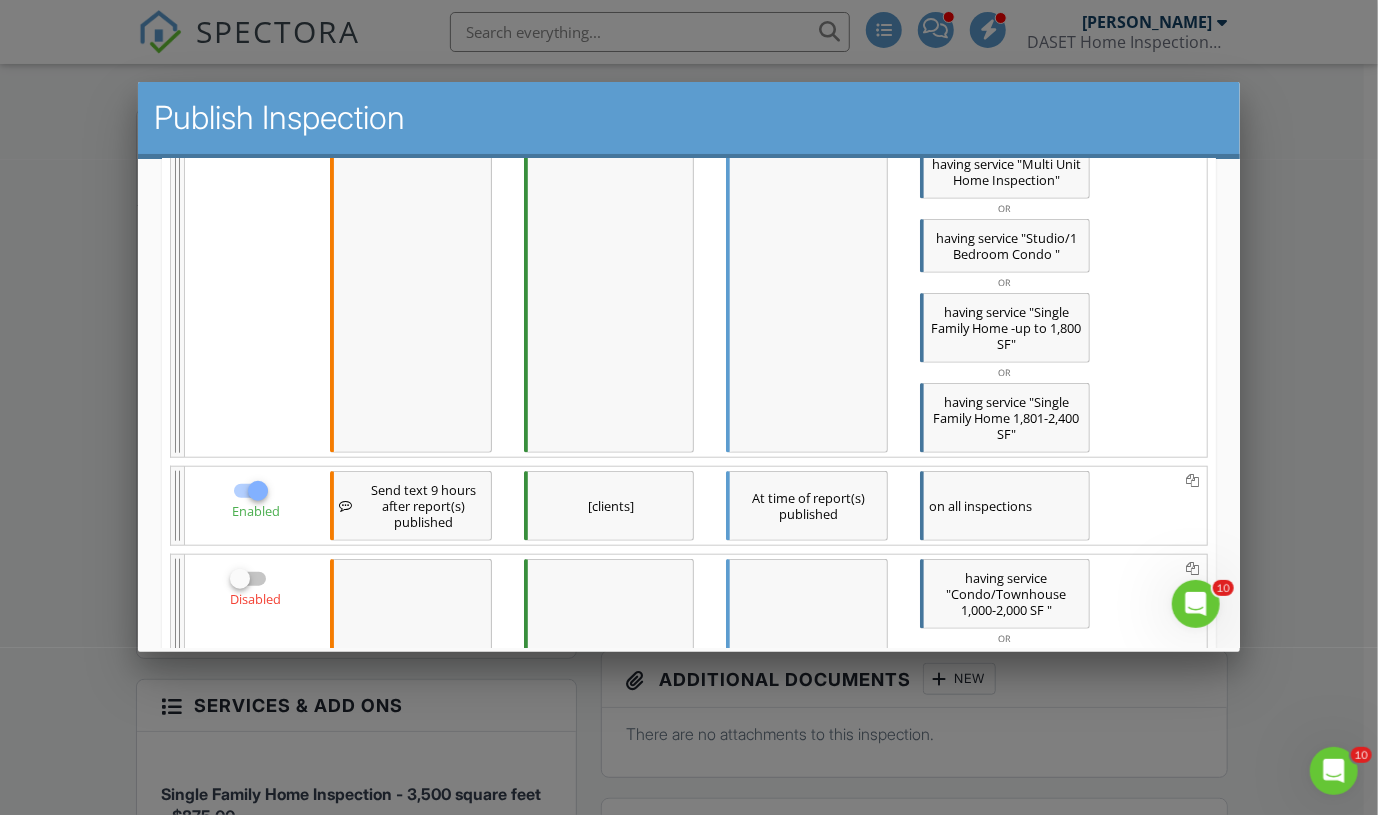 click on "Send text 9 hours after report(s) published" at bounding box center [422, 505] 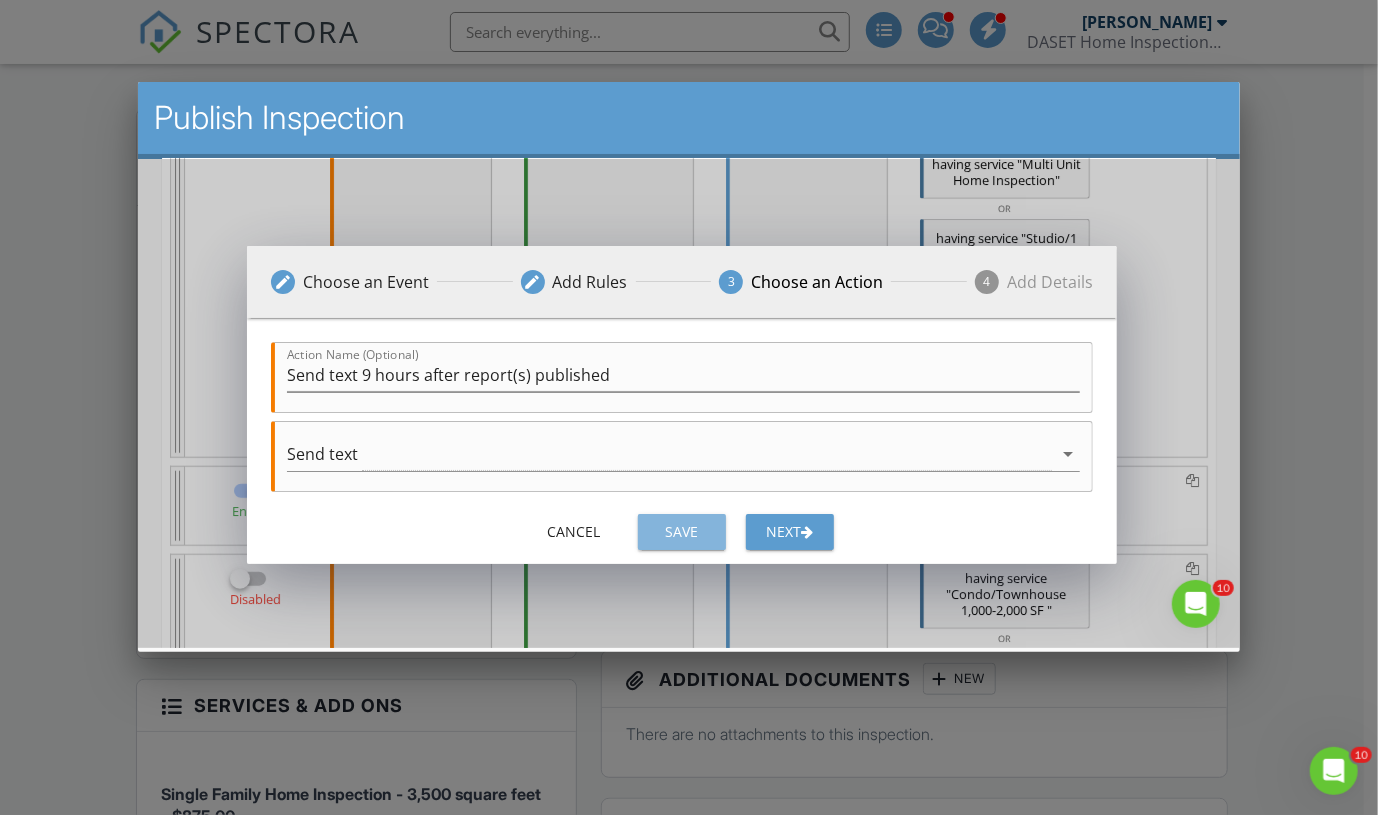 click on "Save" at bounding box center (681, 530) 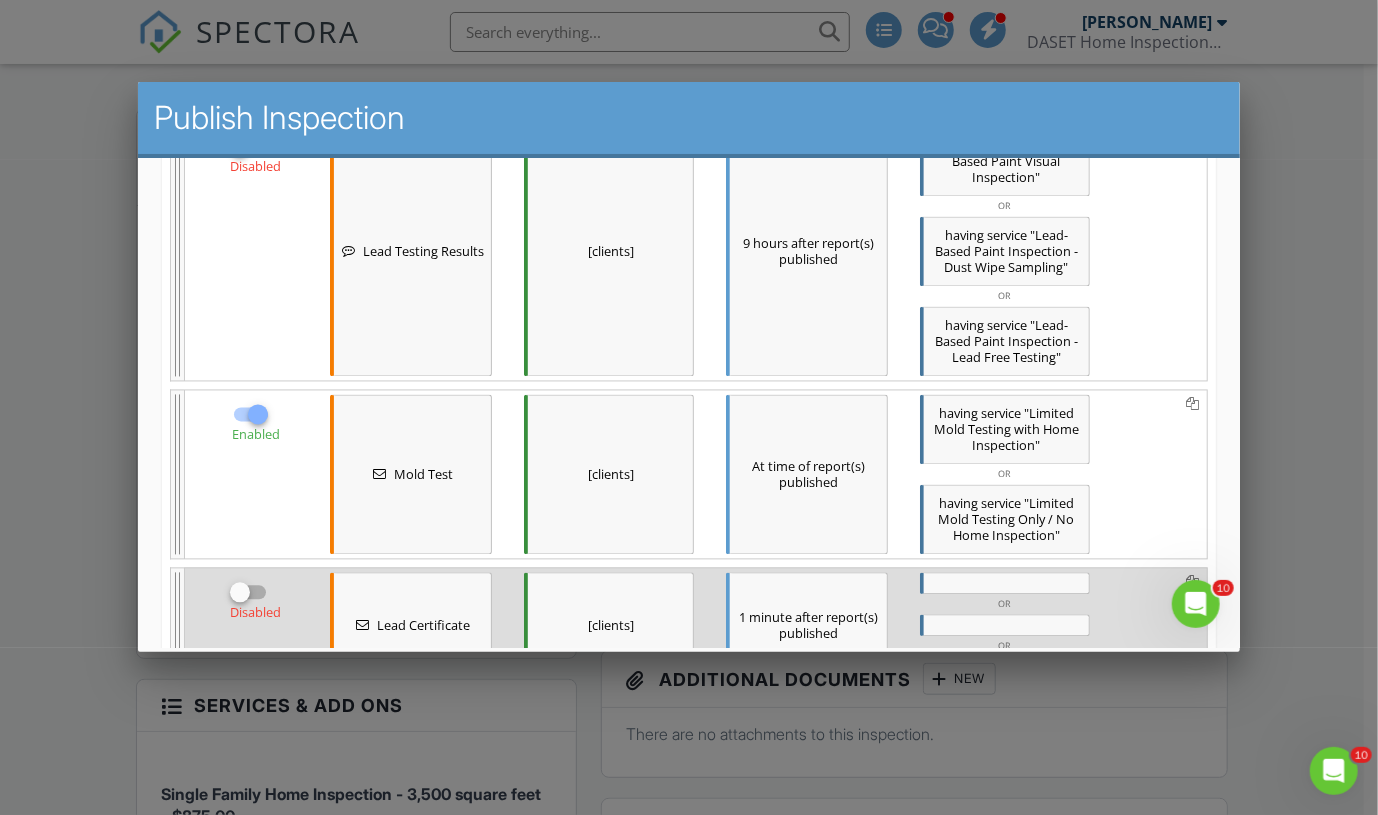 scroll, scrollTop: 1866, scrollLeft: 0, axis: vertical 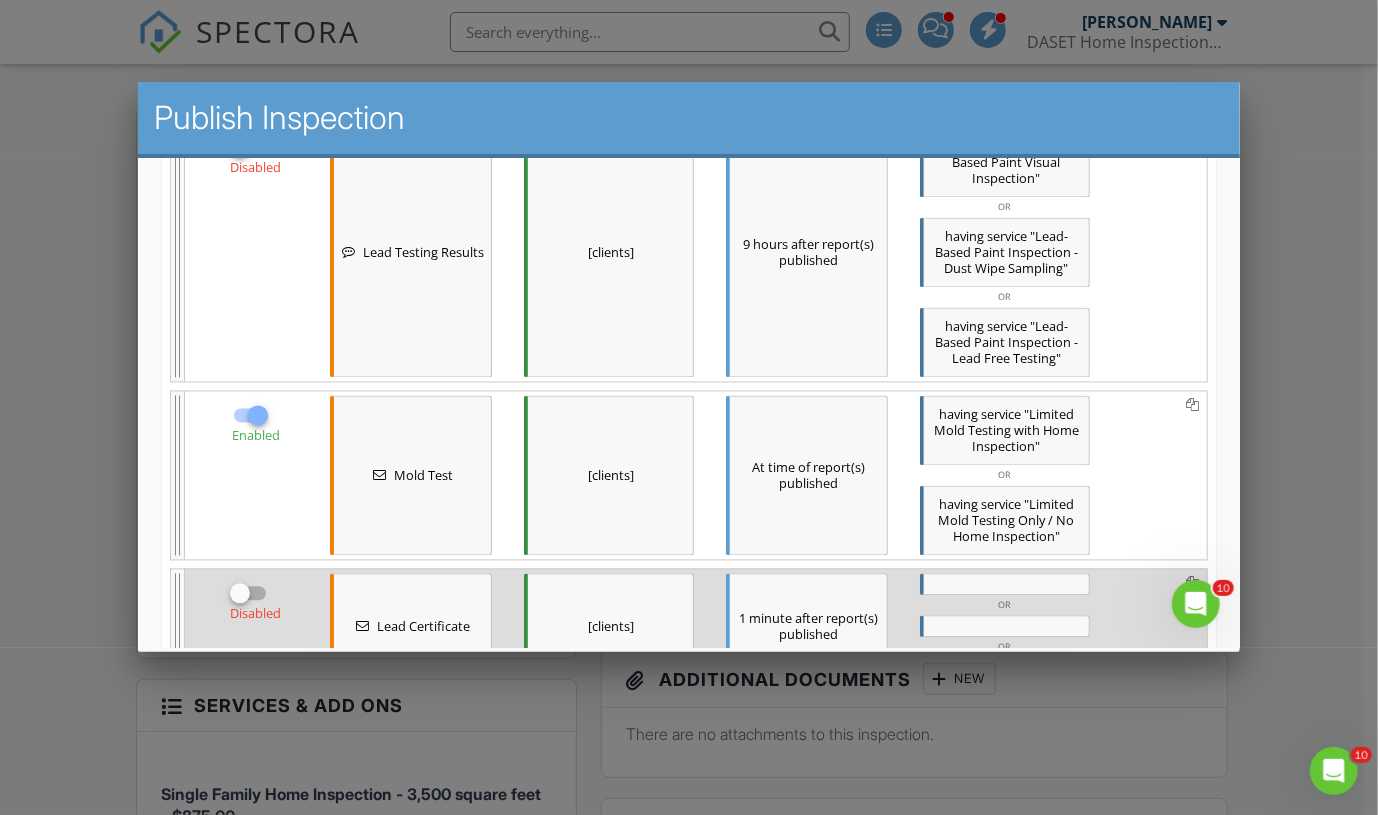 click on "[clients]" at bounding box center (608, 475) 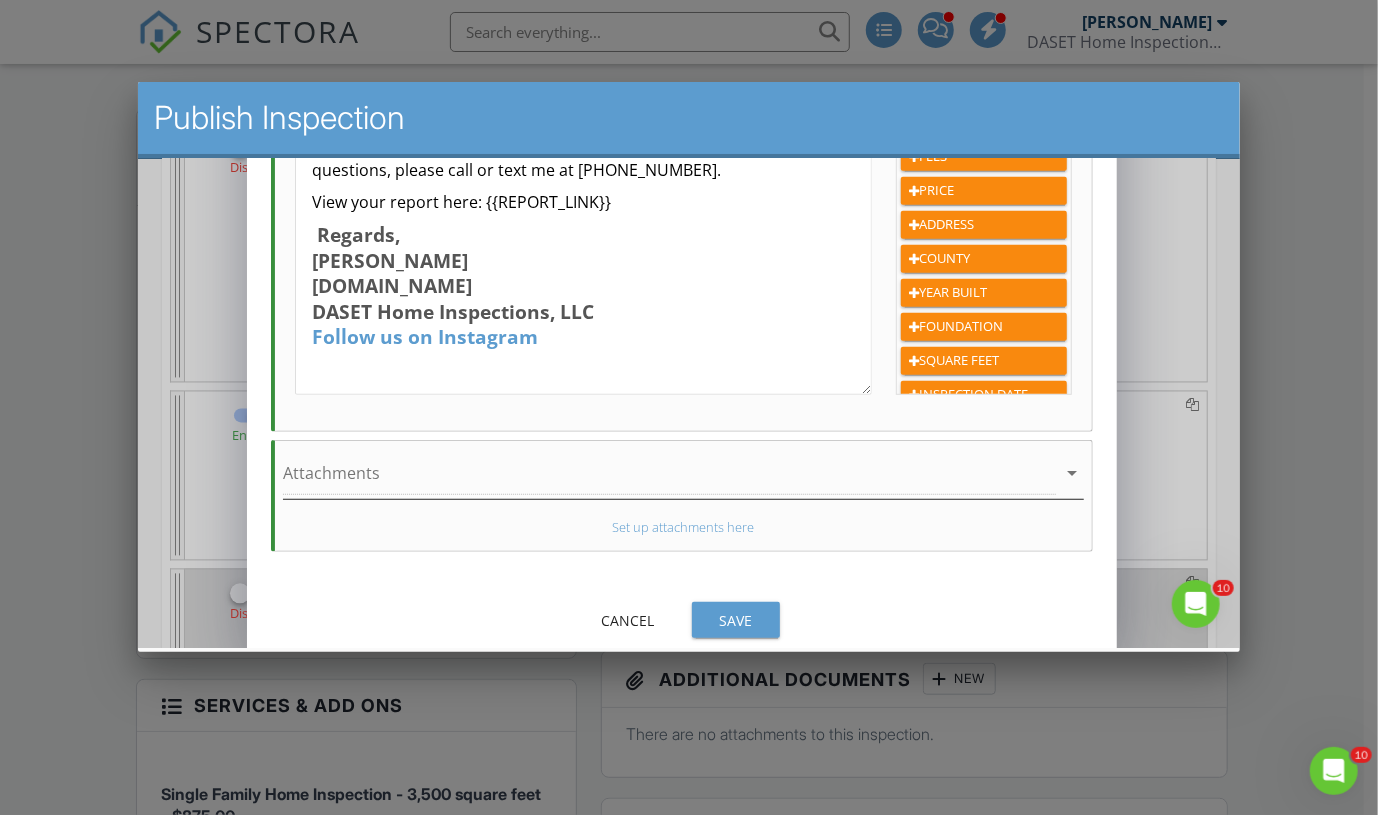 scroll, scrollTop: 558, scrollLeft: 0, axis: vertical 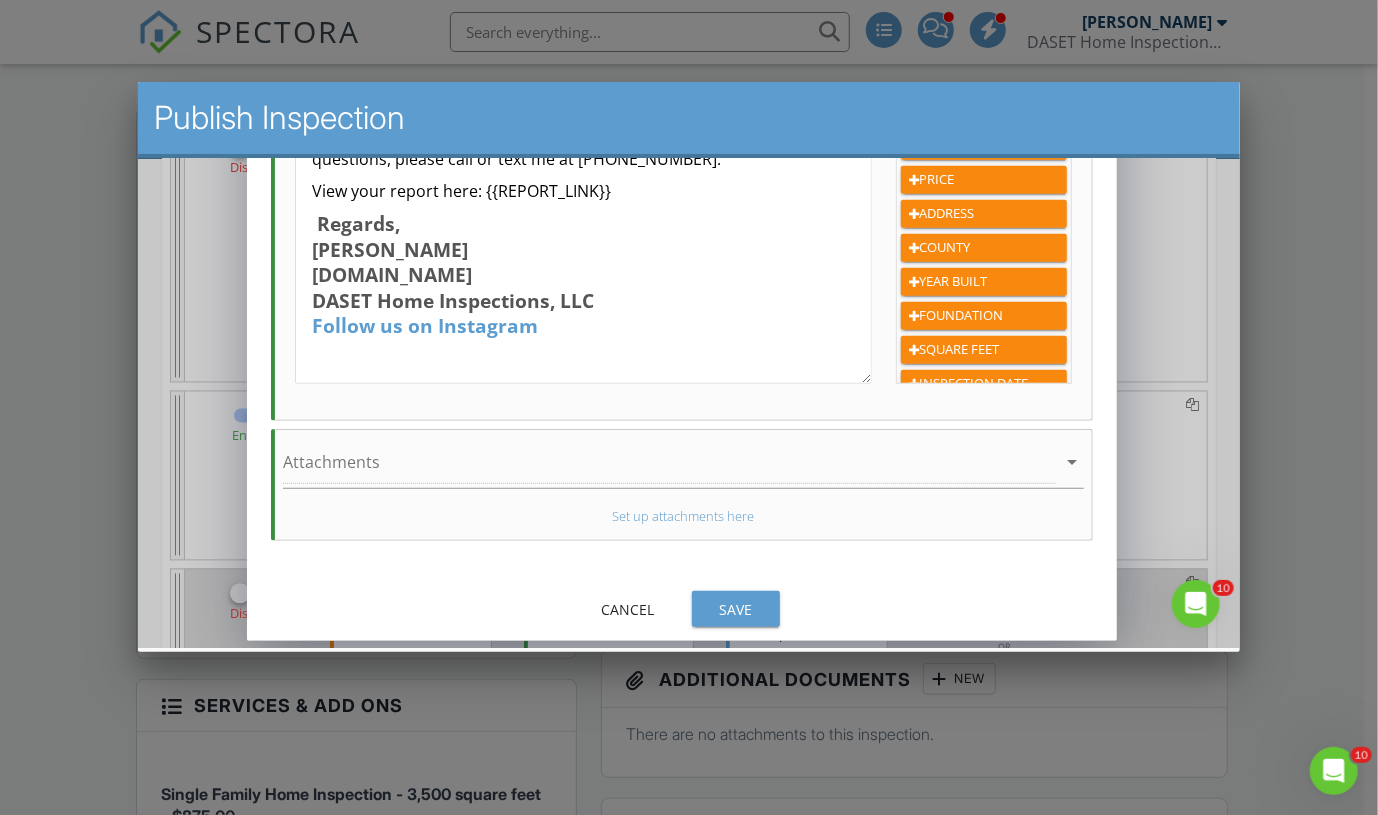 click on "Save" at bounding box center [735, 608] 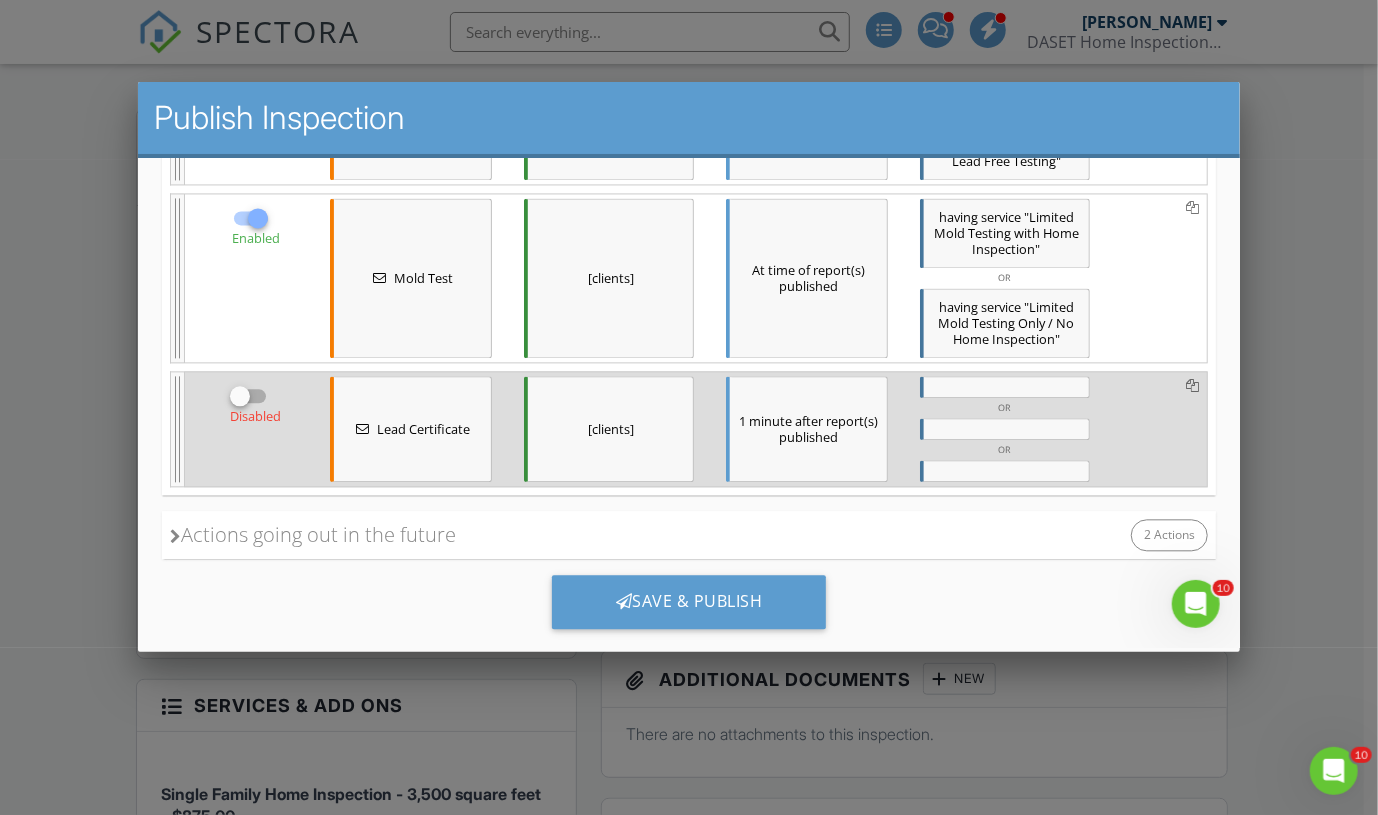 scroll, scrollTop: 2077, scrollLeft: 0, axis: vertical 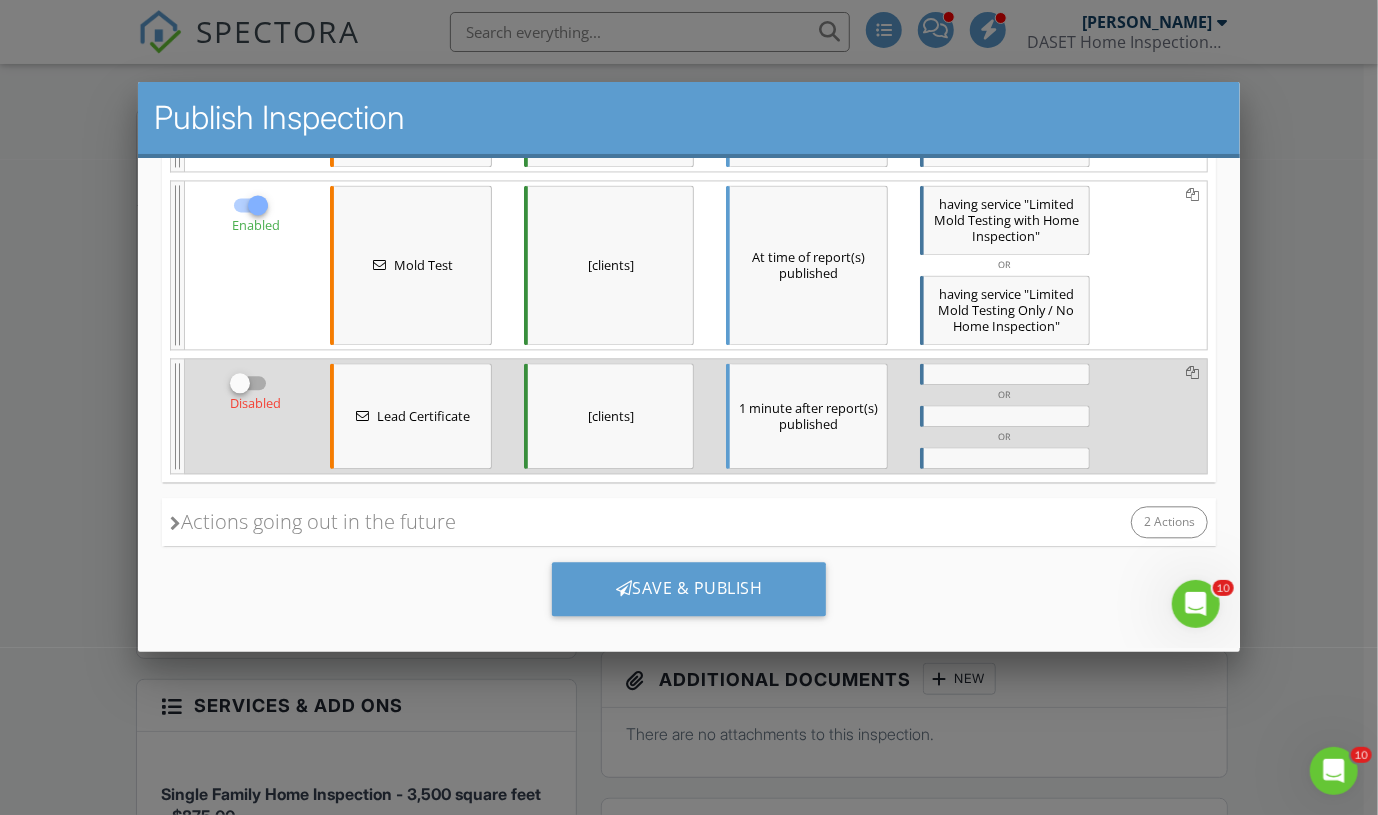 click on "Actions going out in the future" at bounding box center (312, 521) 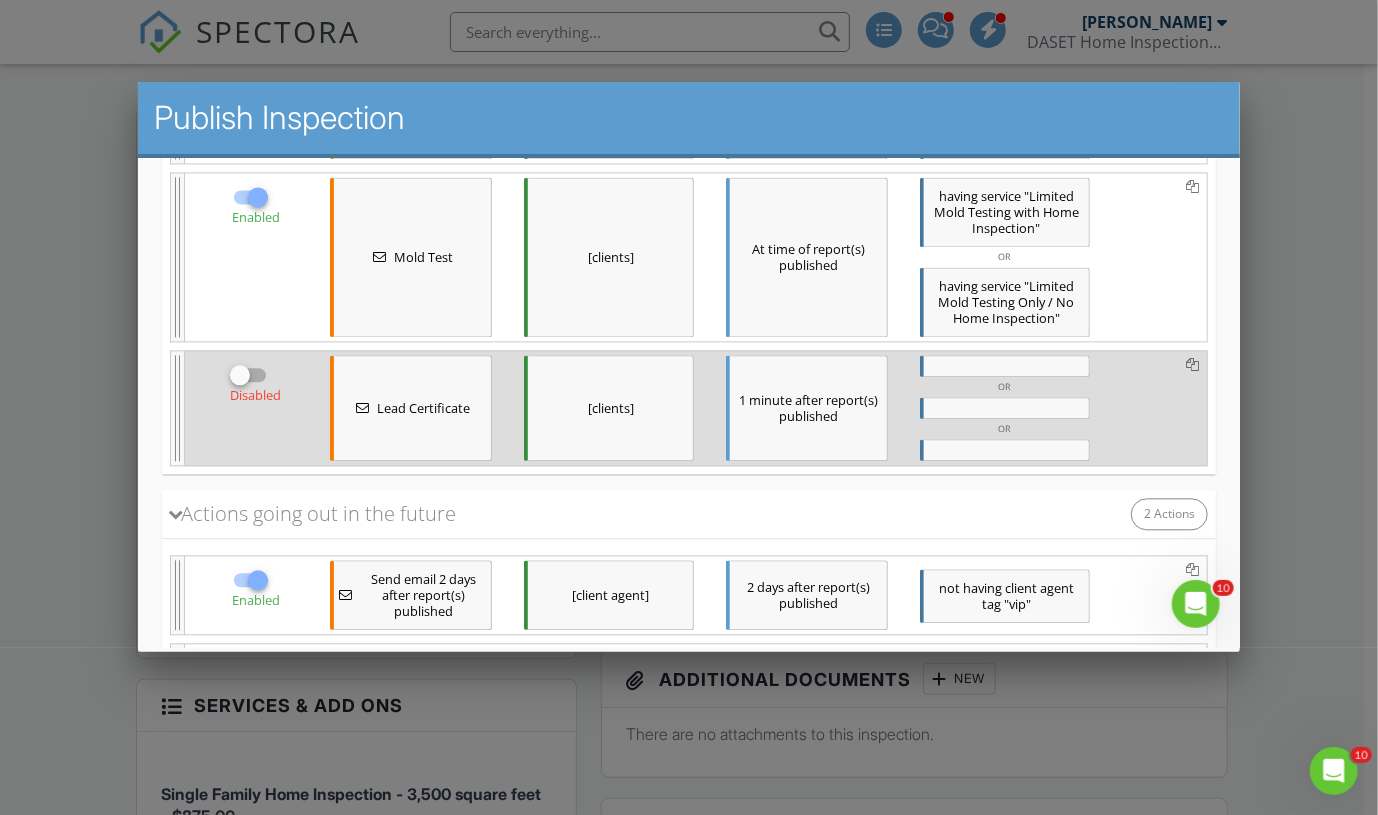 scroll, scrollTop: 2087, scrollLeft: 0, axis: vertical 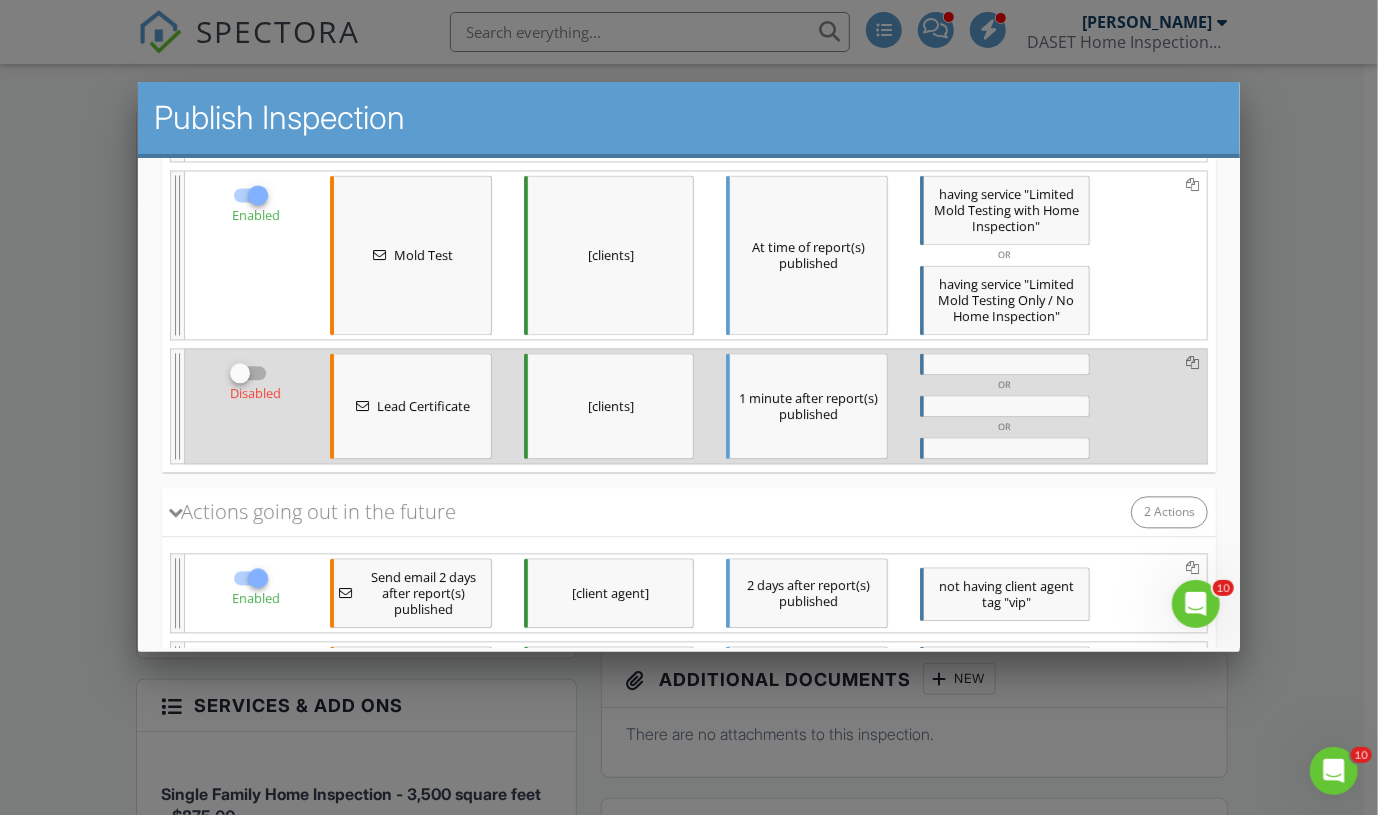 click at bounding box center [257, 577] 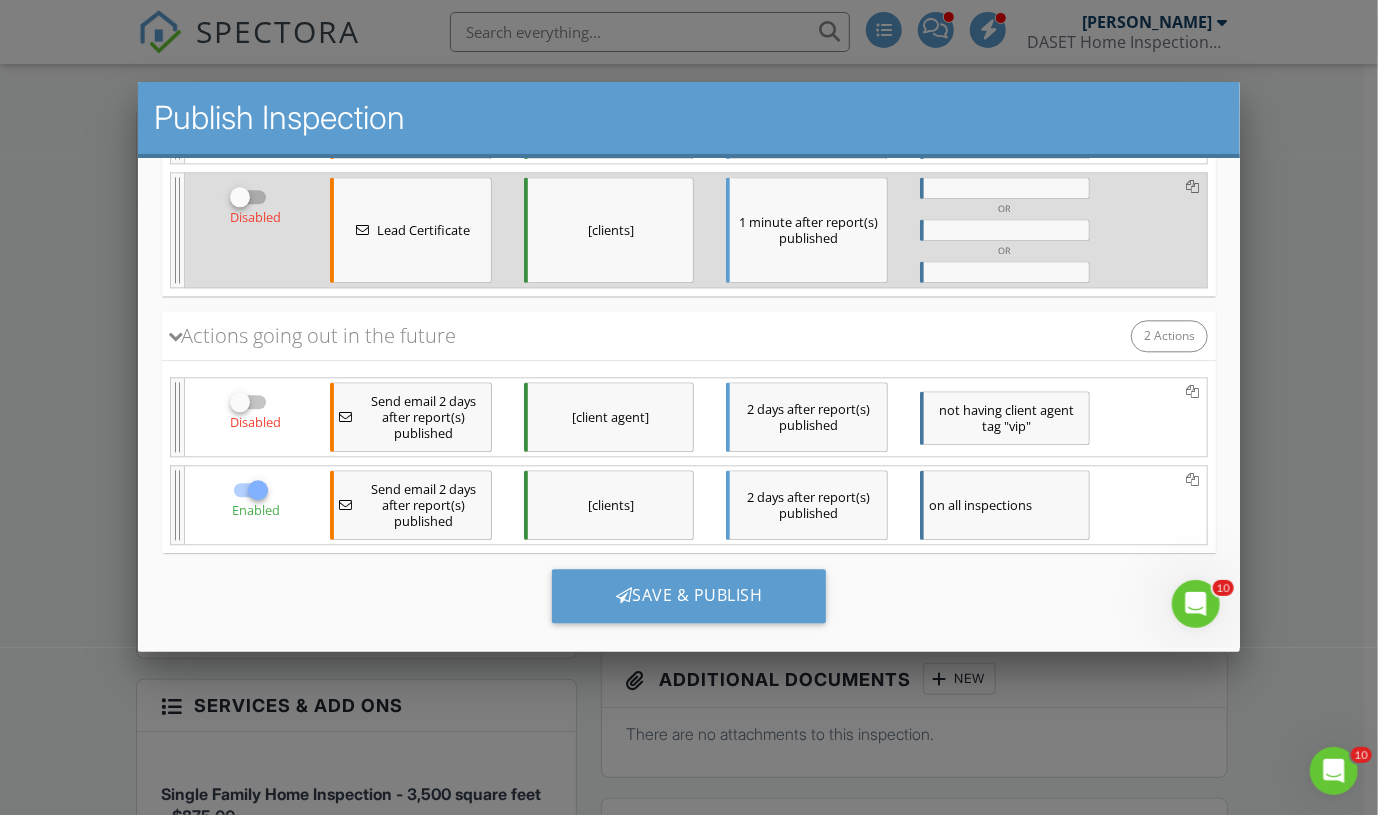 click at bounding box center [257, 489] 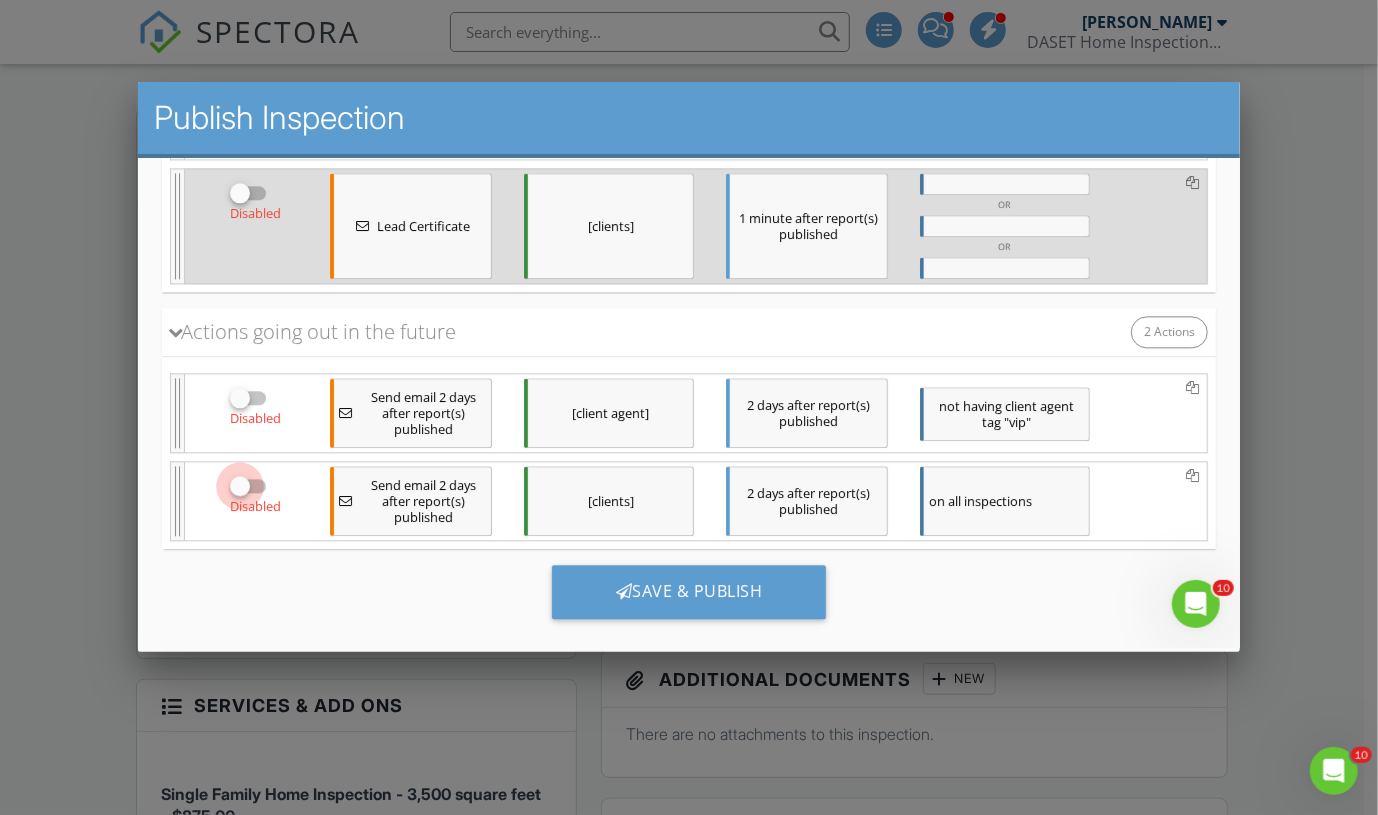 scroll, scrollTop: 2268, scrollLeft: 0, axis: vertical 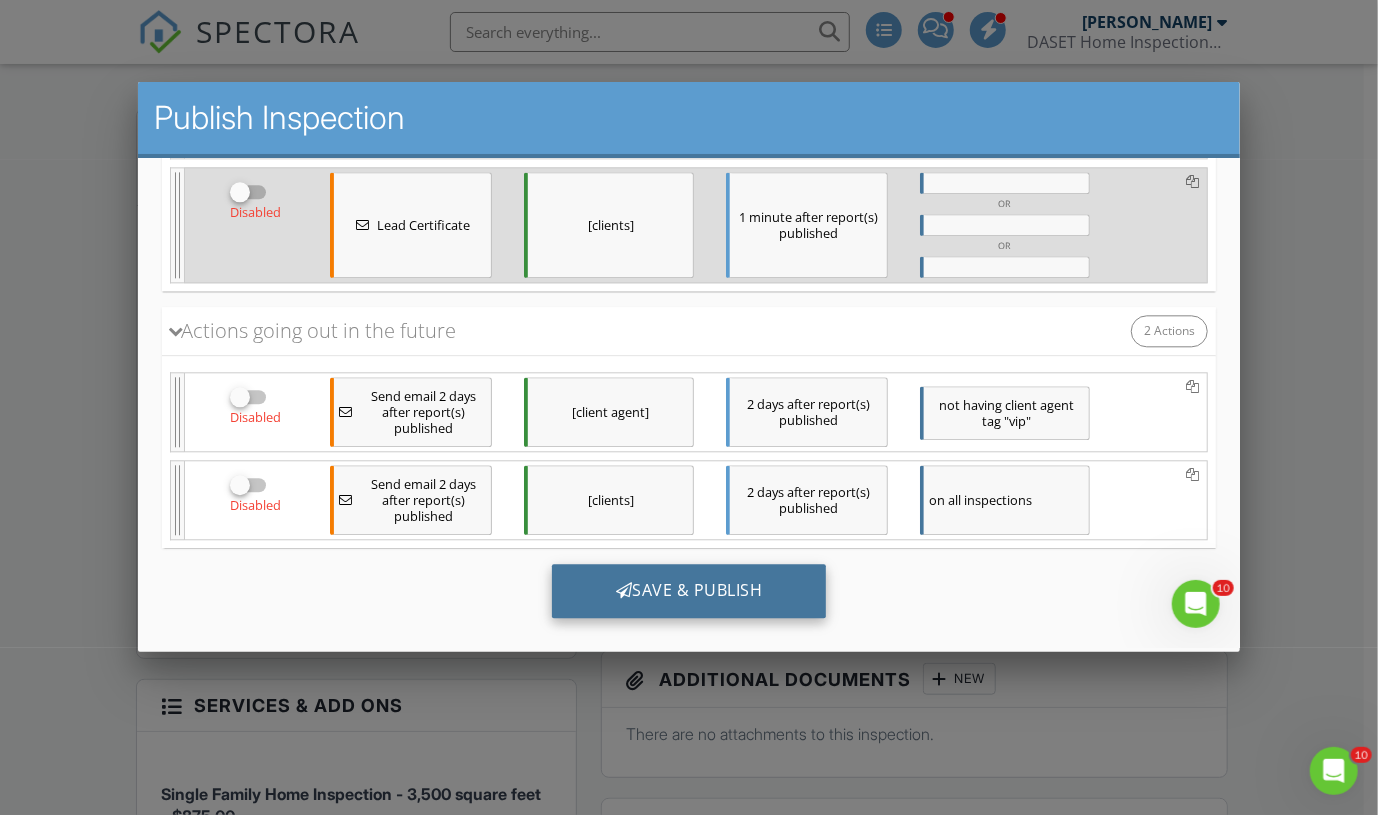 click on "Save & Publish" at bounding box center [688, 590] 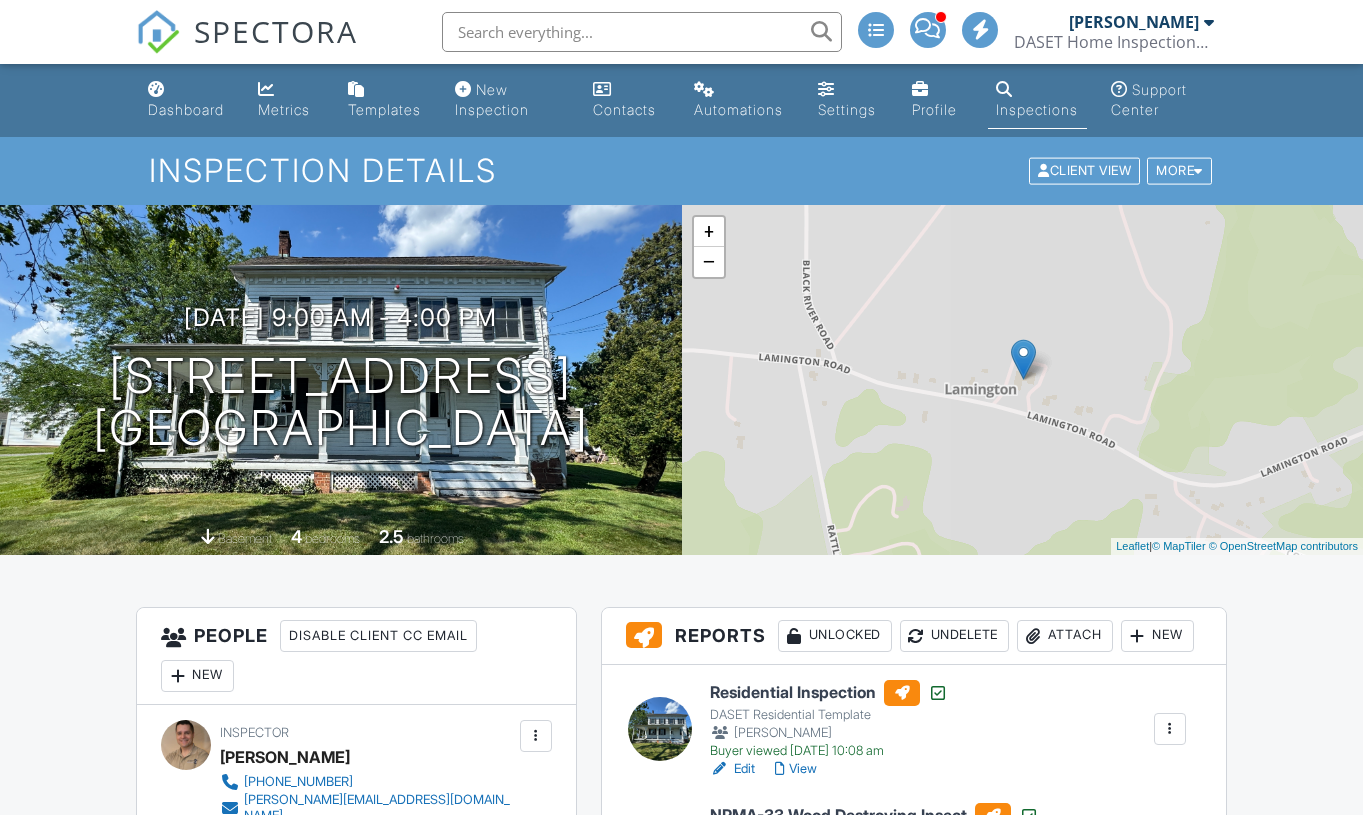 scroll, scrollTop: 0, scrollLeft: 0, axis: both 